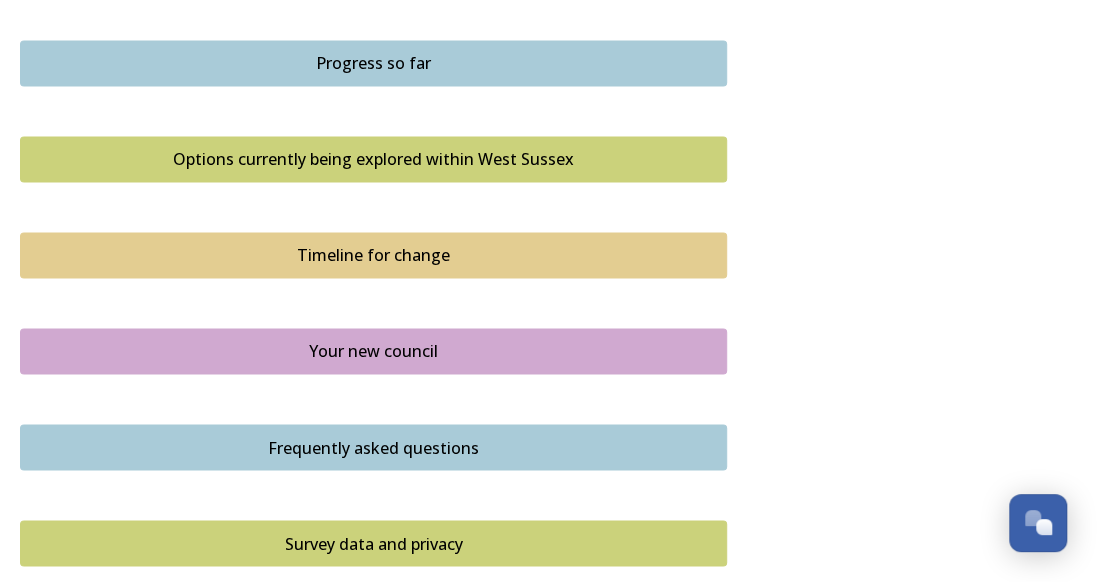 scroll, scrollTop: 1300, scrollLeft: 0, axis: vertical 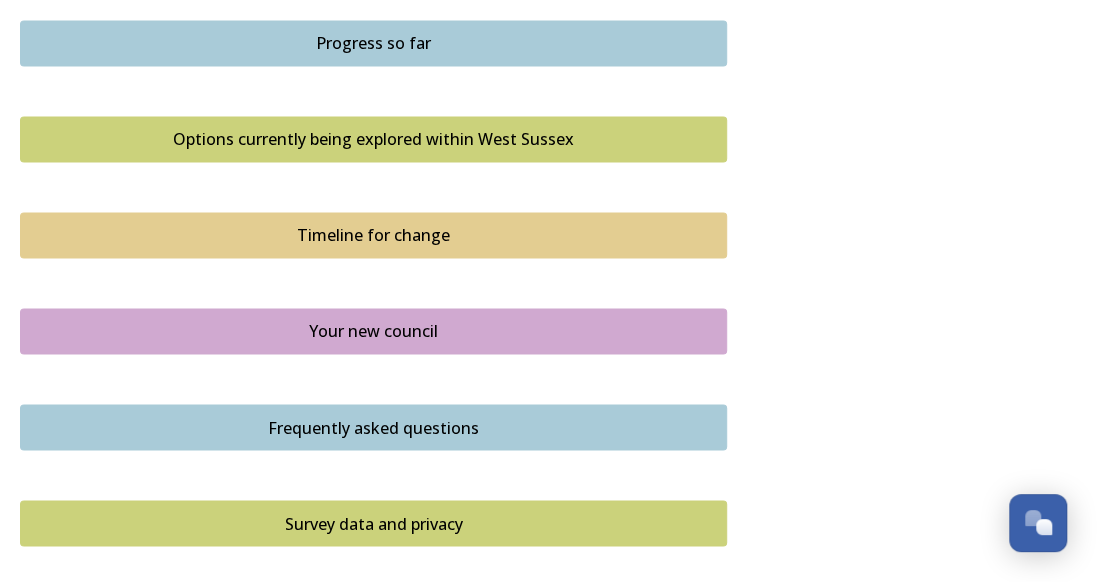 click on "Options currently being explored within West Sussex" at bounding box center (373, 139) 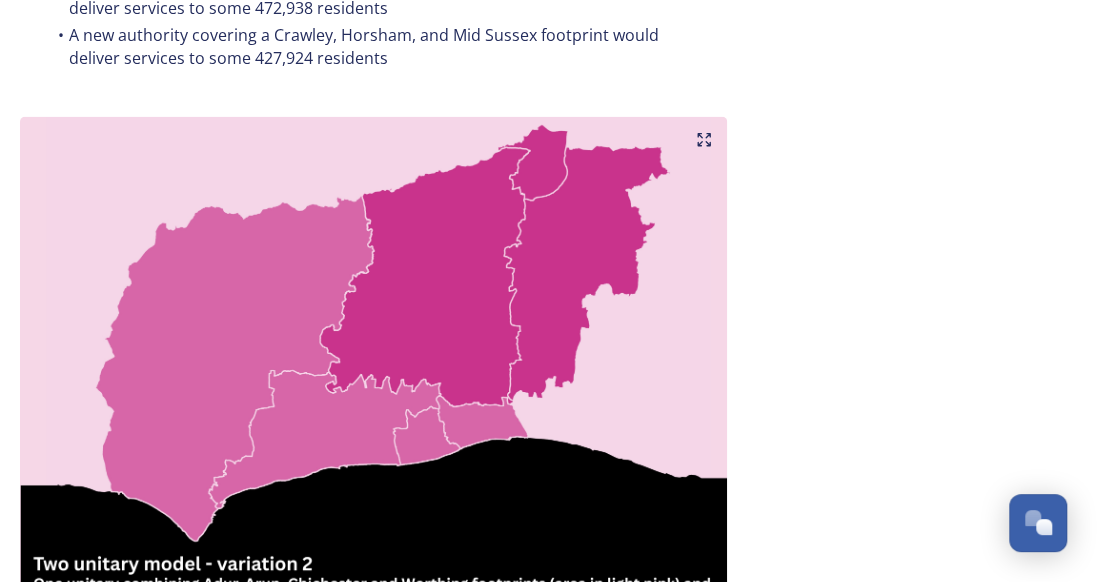 scroll, scrollTop: 2200, scrollLeft: 0, axis: vertical 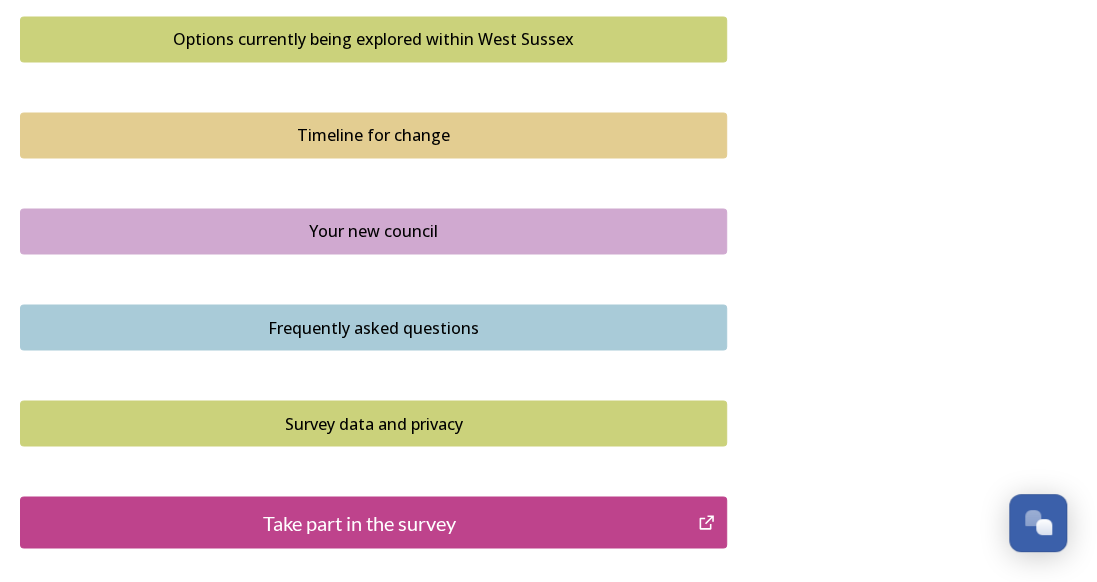 click on "Timeline for change" at bounding box center [373, 135] 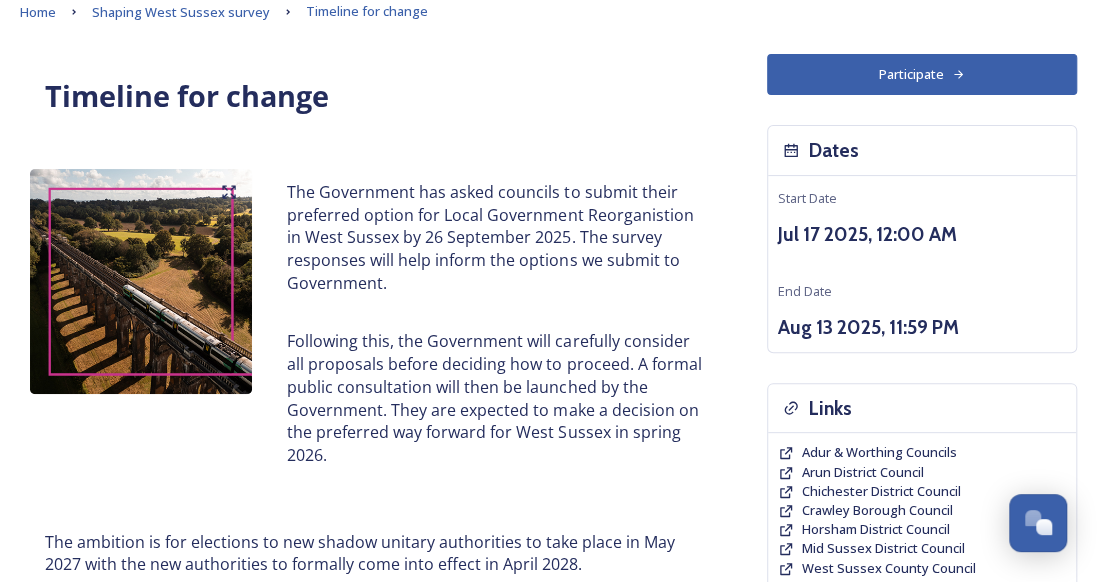scroll, scrollTop: 200, scrollLeft: 0, axis: vertical 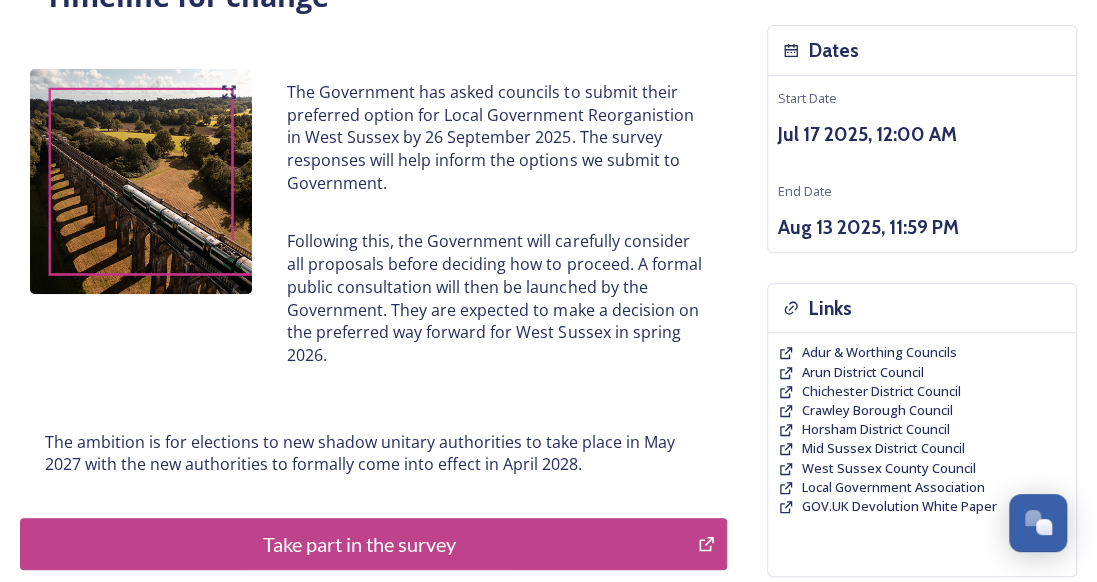 click on "Take part in the survey" at bounding box center (359, 544) 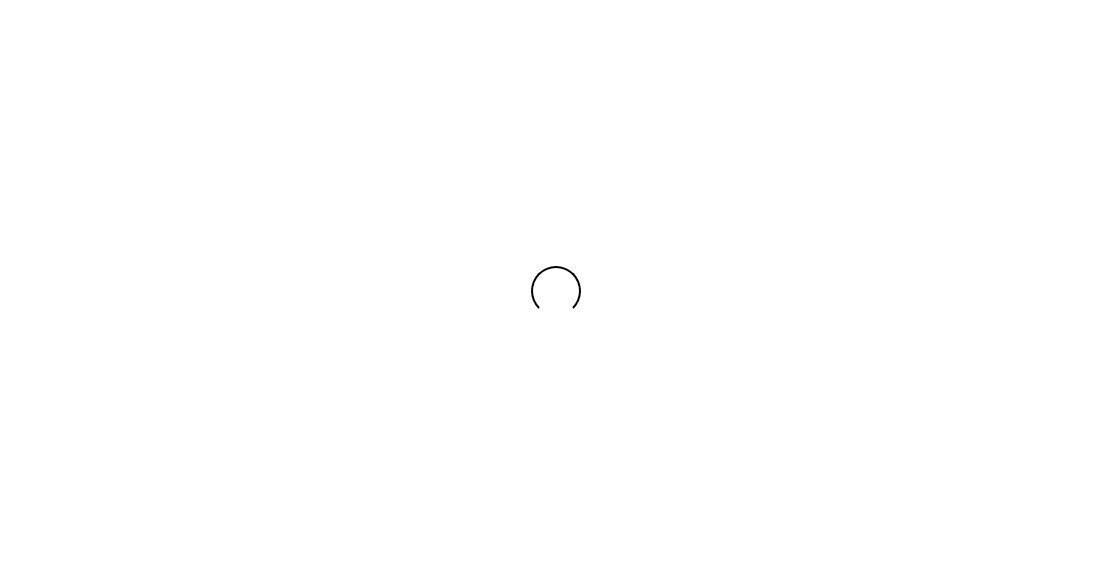 scroll, scrollTop: 0, scrollLeft: 0, axis: both 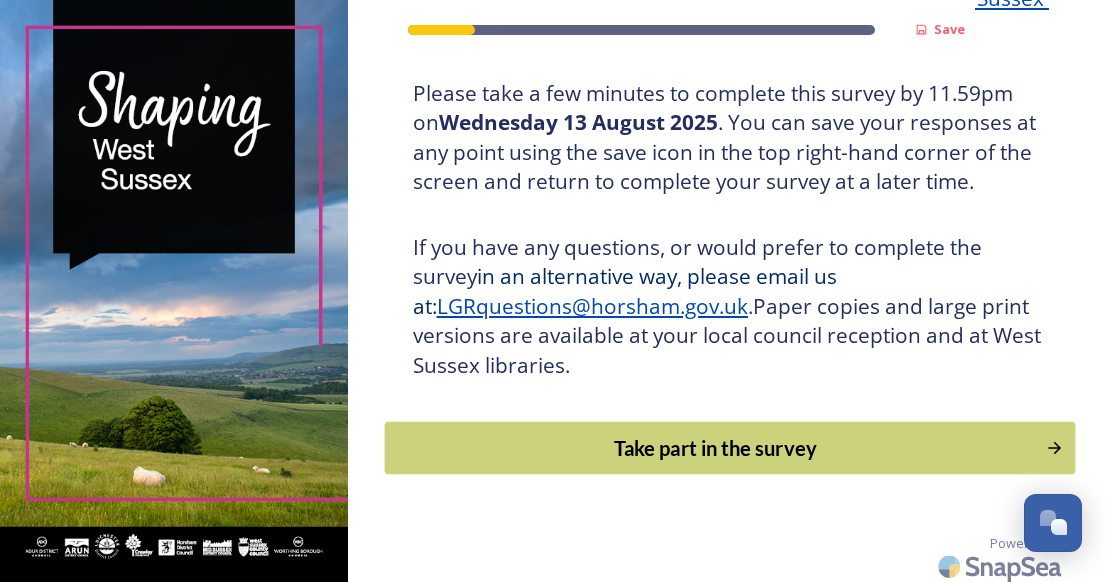 click on "Take part in the survey" at bounding box center (714, 448) 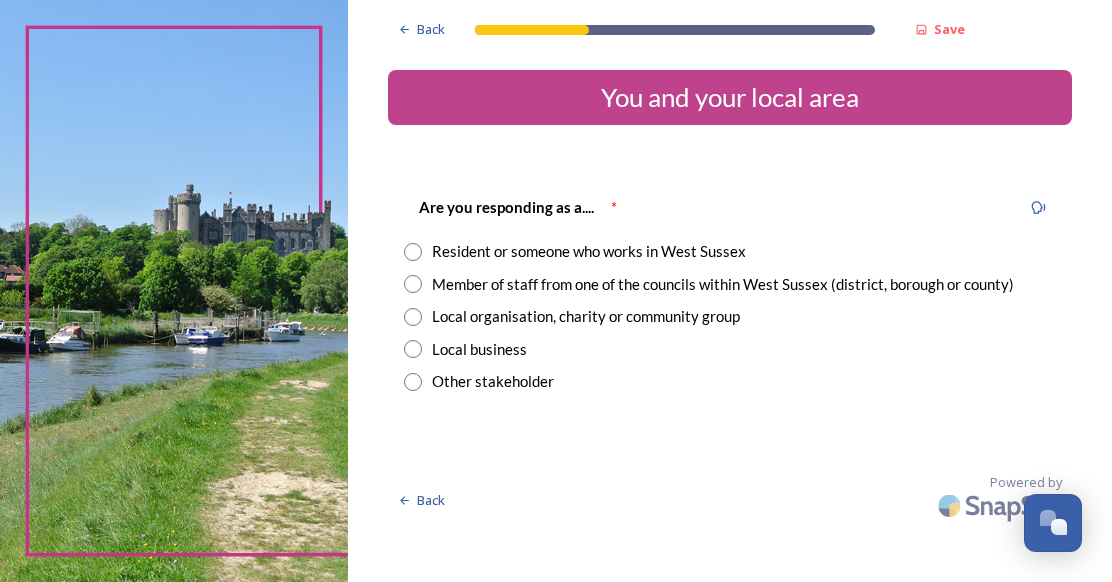 click at bounding box center [413, 252] 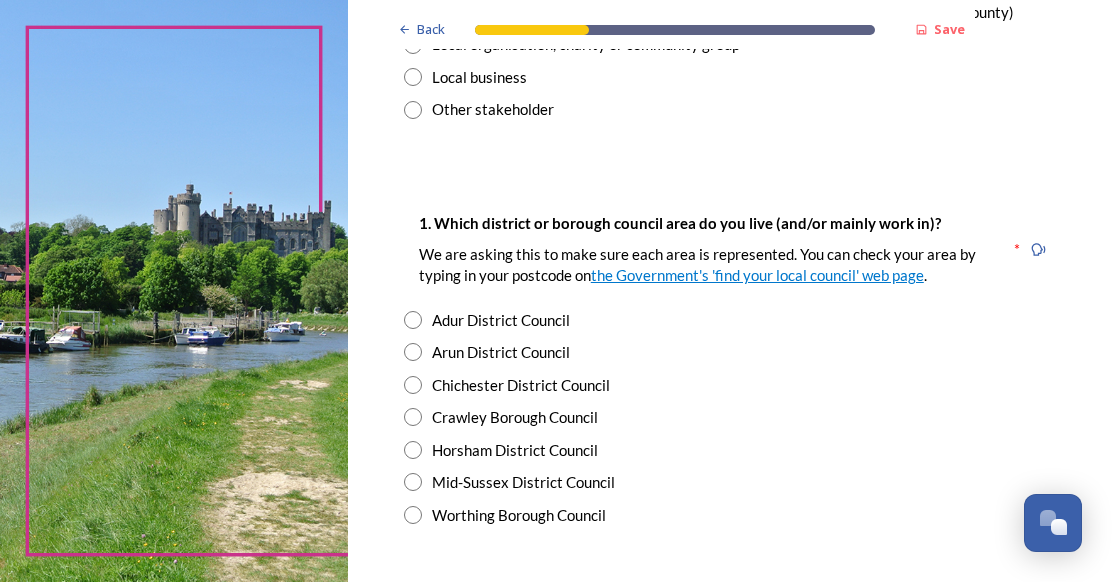 scroll, scrollTop: 300, scrollLeft: 0, axis: vertical 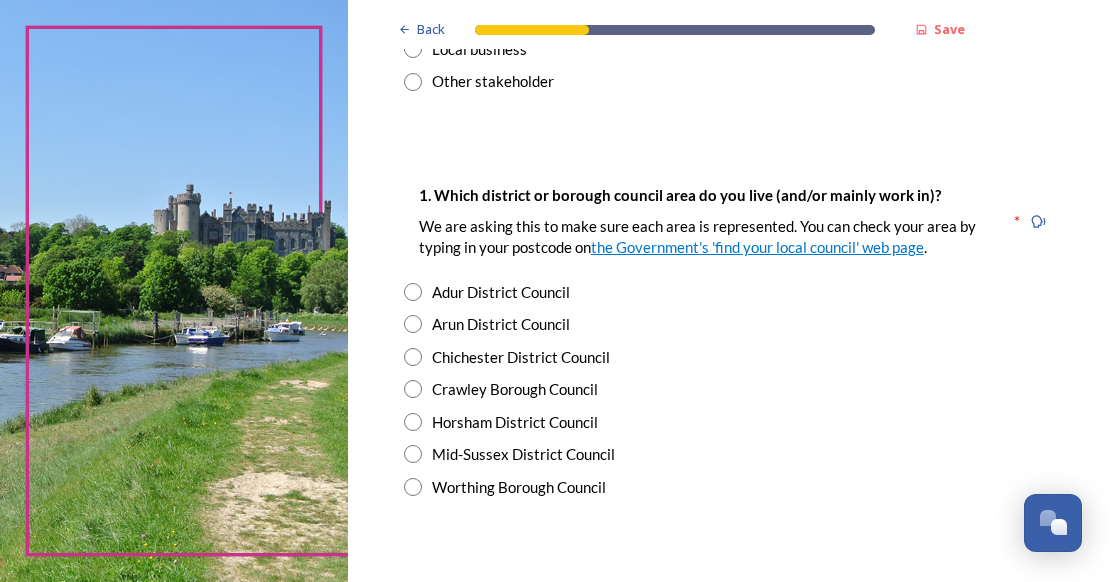 click at bounding box center (413, 454) 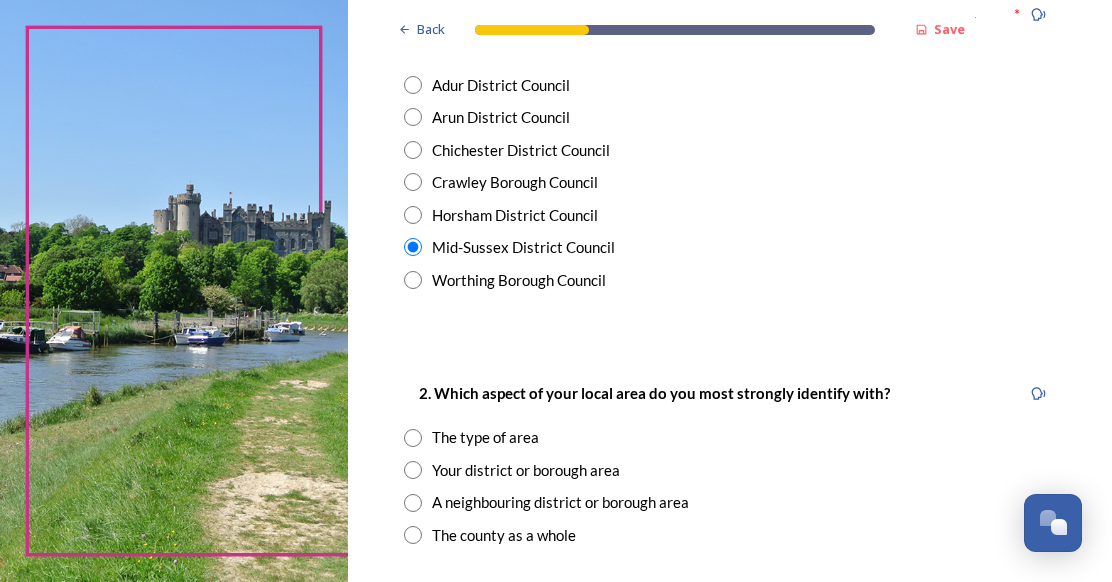 scroll, scrollTop: 600, scrollLeft: 0, axis: vertical 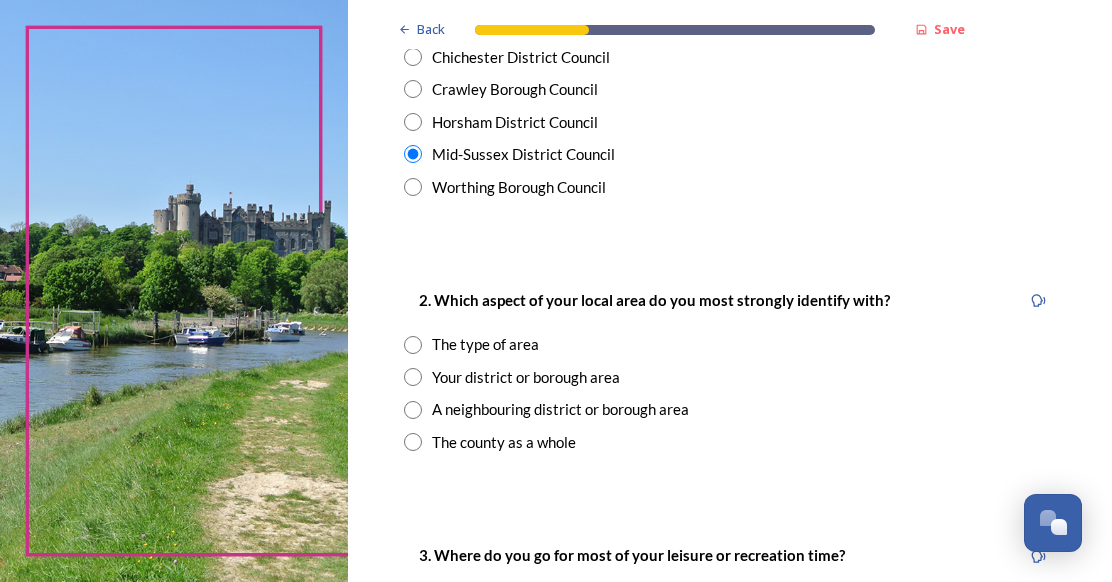 click at bounding box center [413, 377] 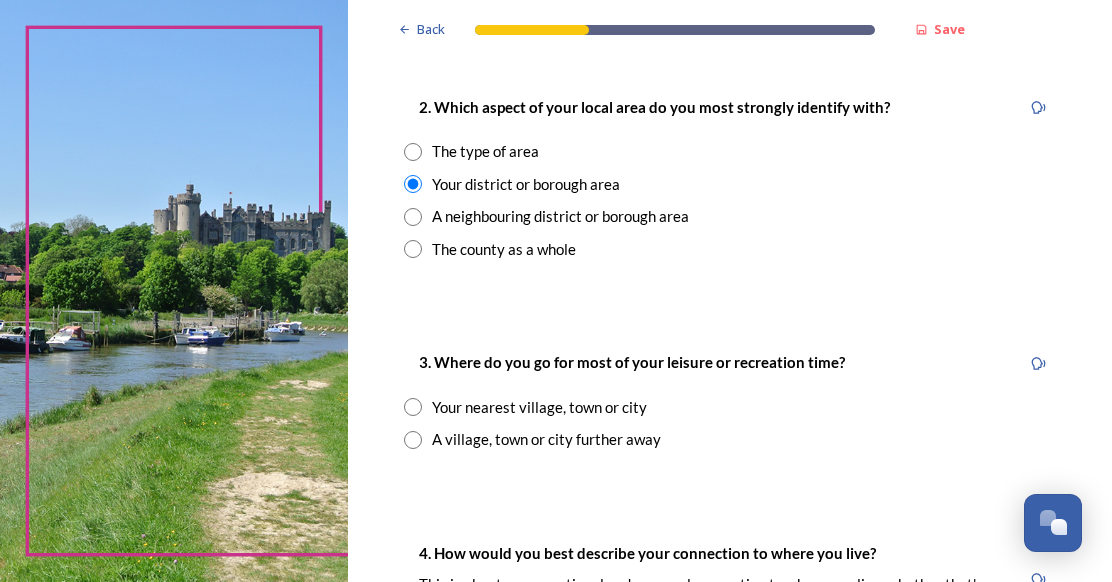 scroll, scrollTop: 900, scrollLeft: 0, axis: vertical 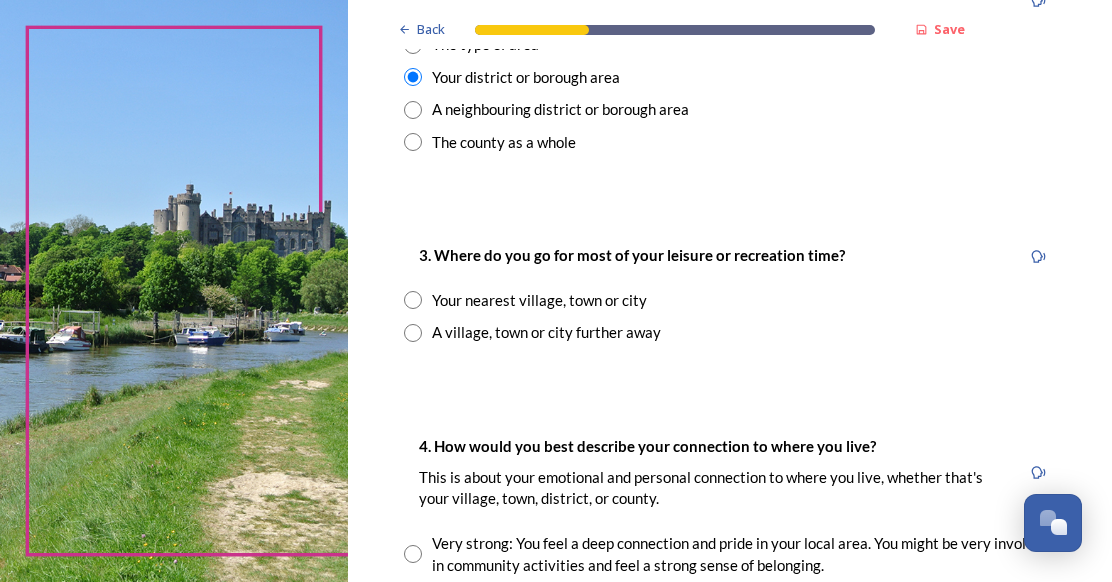 click at bounding box center [413, 300] 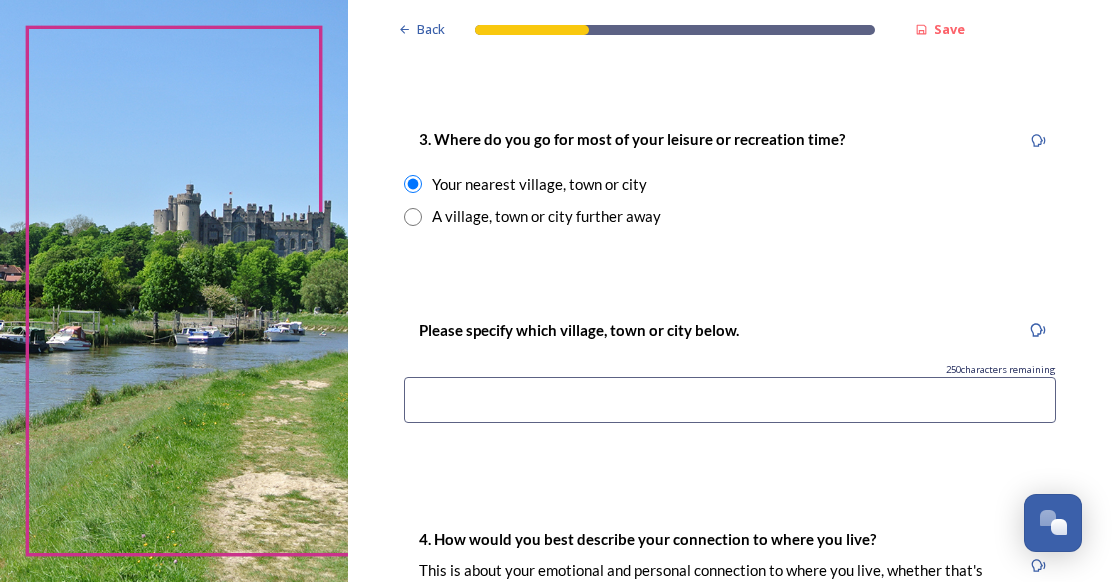 scroll, scrollTop: 1100, scrollLeft: 0, axis: vertical 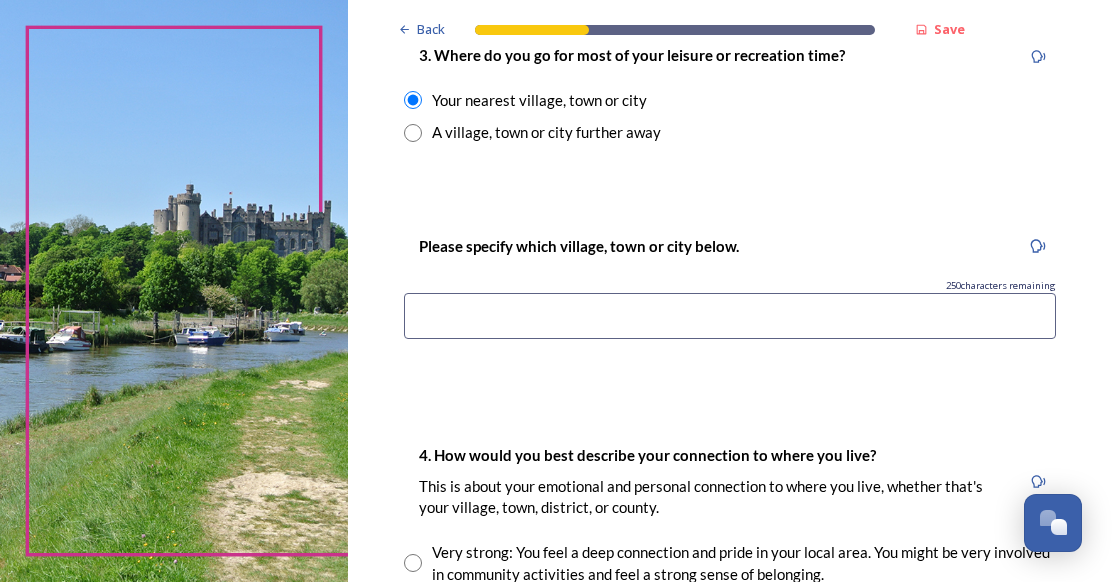 click at bounding box center [730, 316] 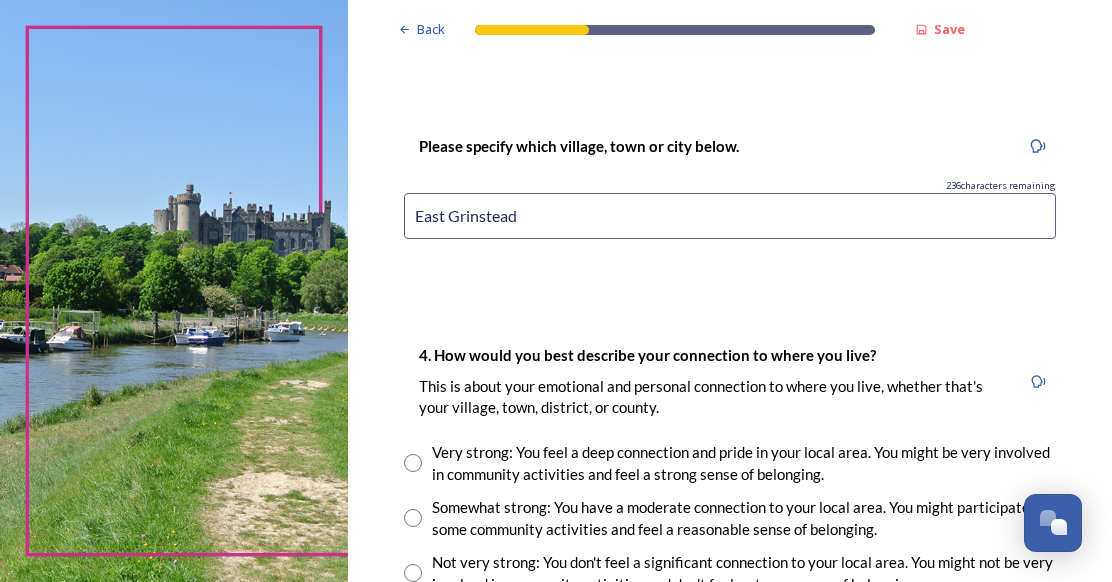 scroll, scrollTop: 1300, scrollLeft: 0, axis: vertical 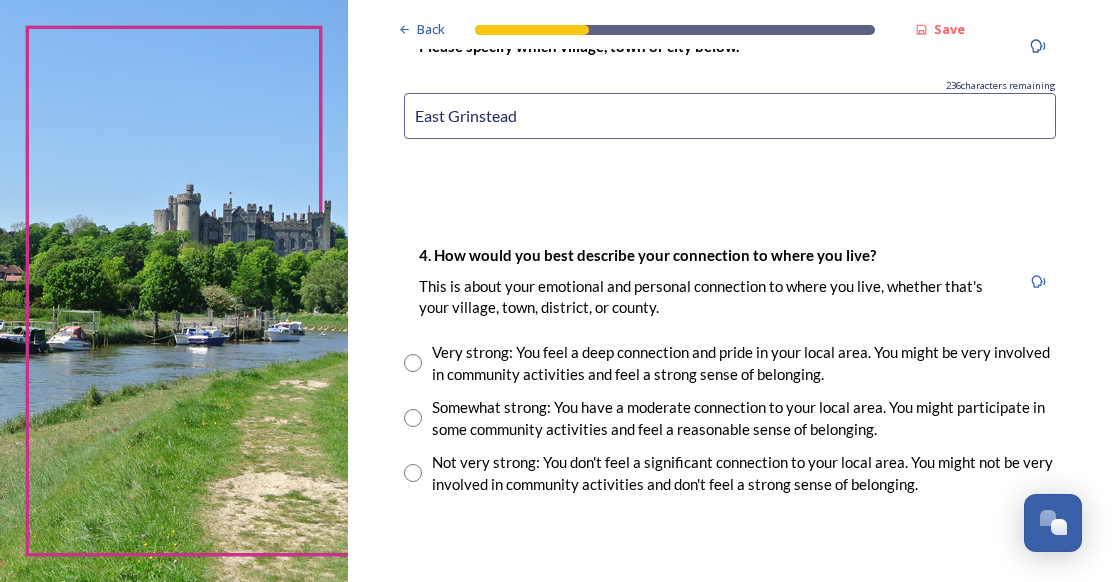 type on "East Grinstead" 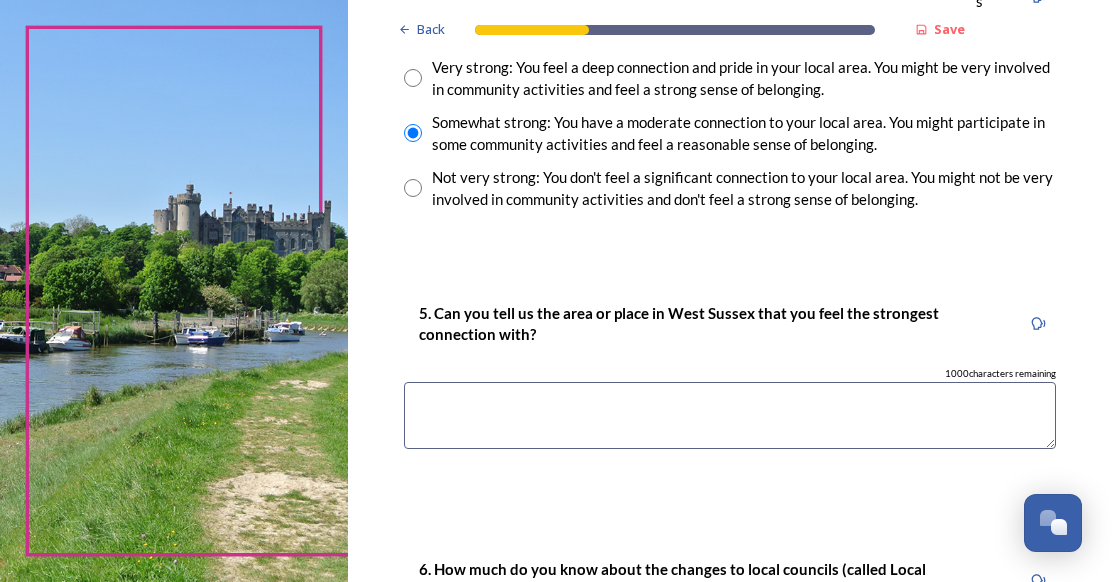 scroll, scrollTop: 1600, scrollLeft: 0, axis: vertical 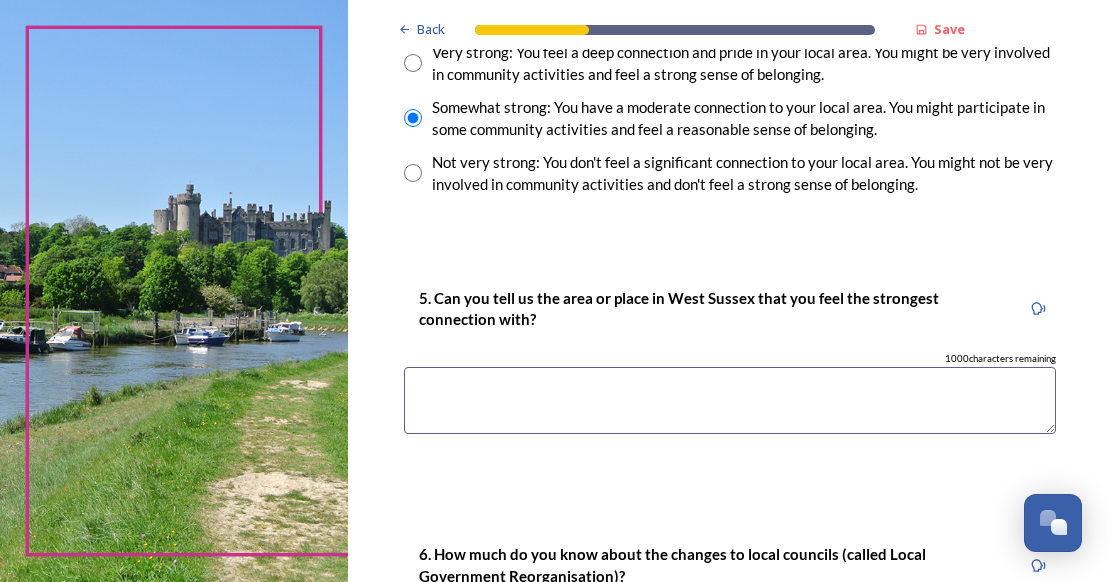 click at bounding box center [730, 400] 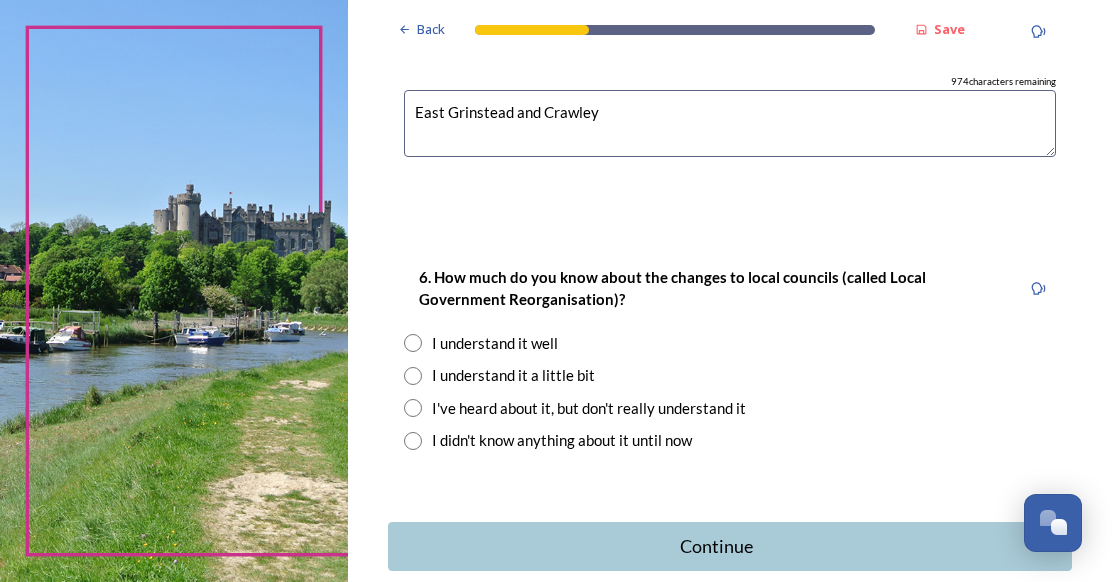 scroll, scrollTop: 1900, scrollLeft: 0, axis: vertical 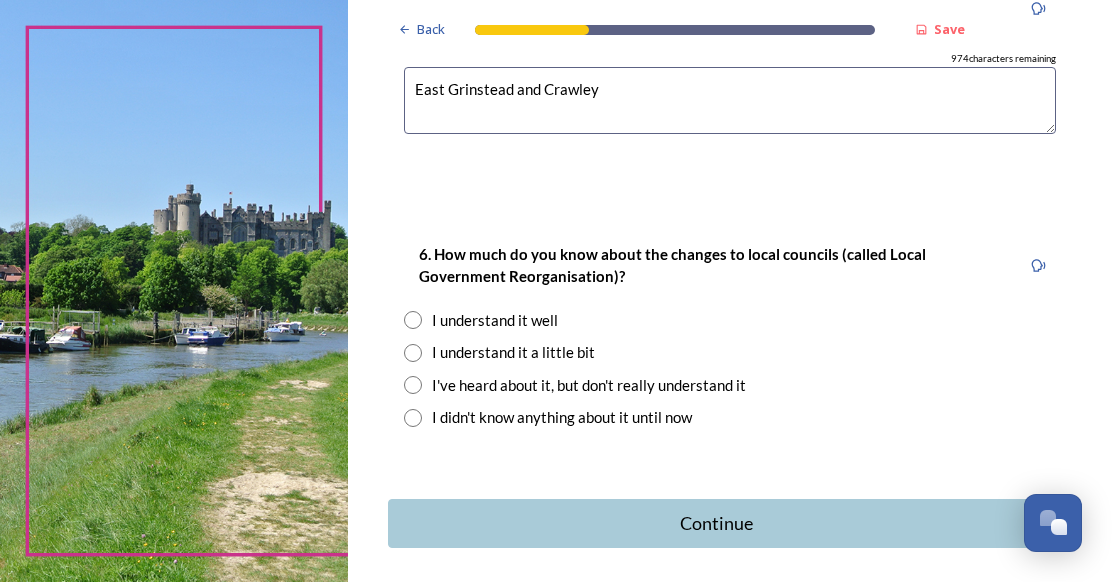 type on "East Grinstead and Crawley" 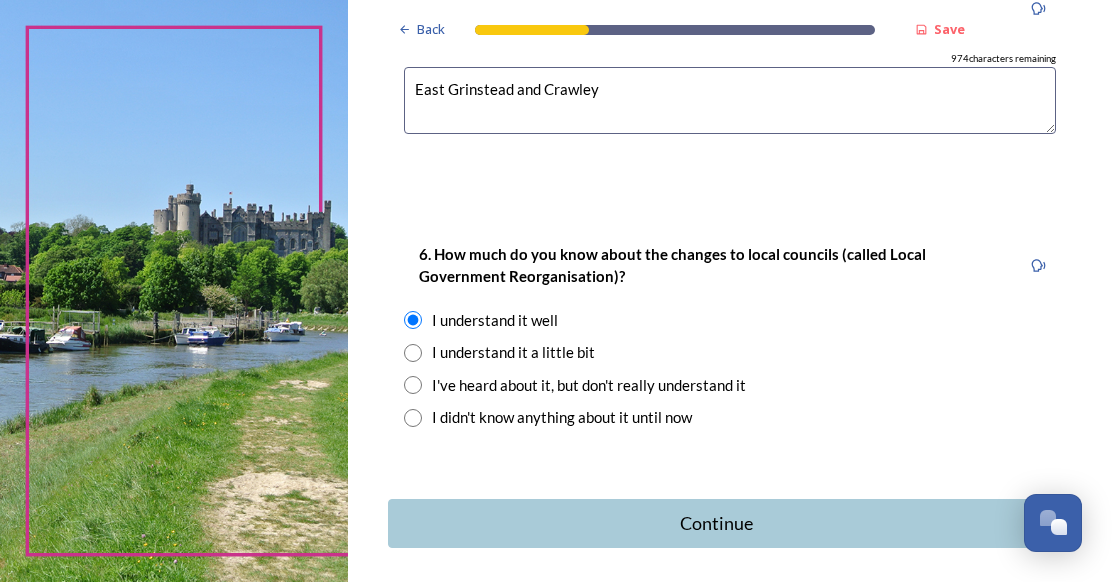 scroll, scrollTop: 1980, scrollLeft: 0, axis: vertical 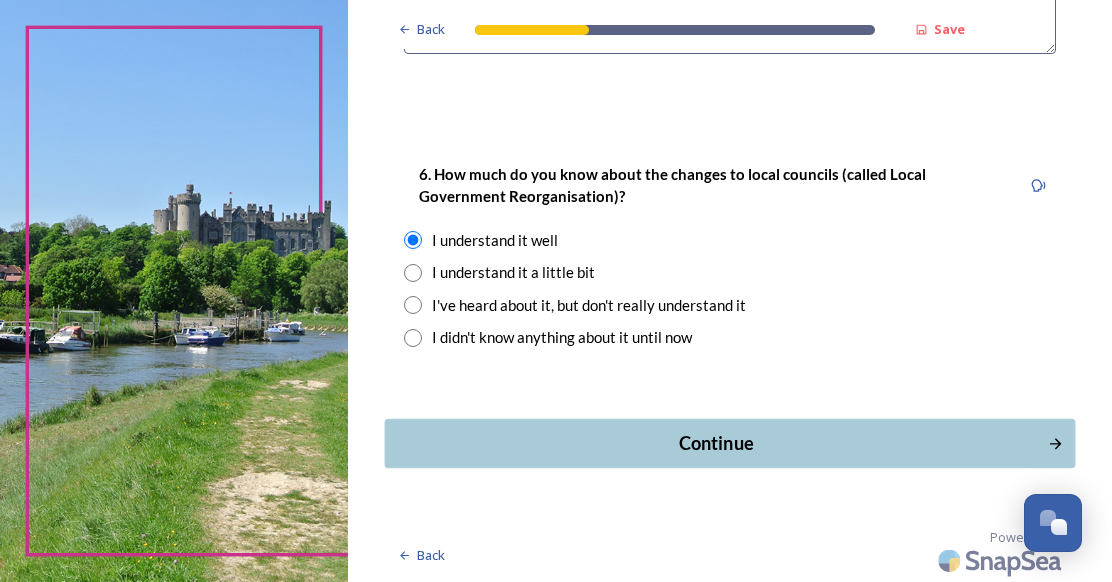 click on "Continue" at bounding box center (715, 443) 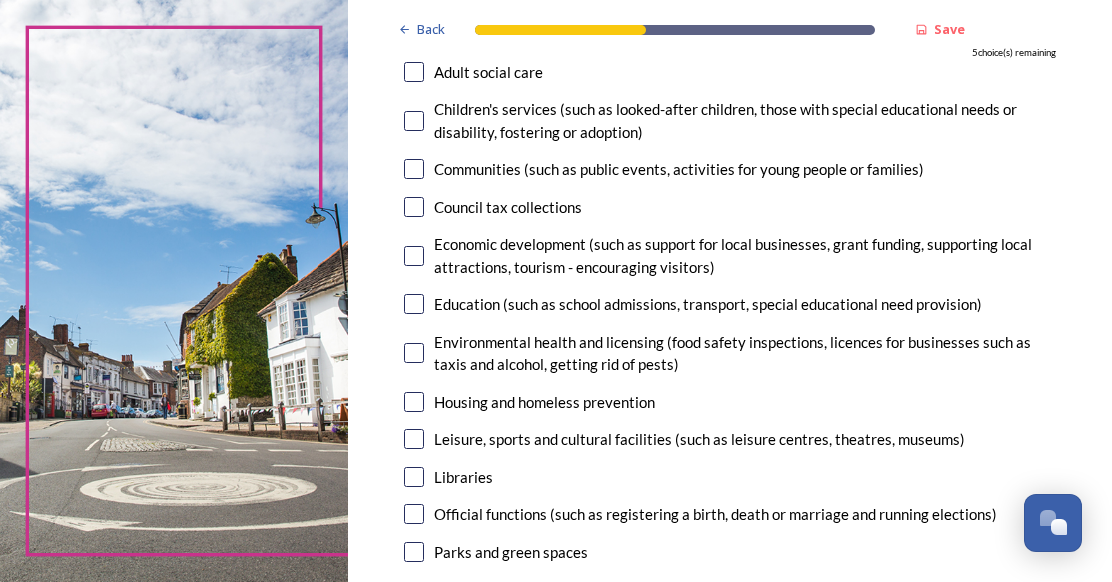 scroll, scrollTop: 300, scrollLeft: 0, axis: vertical 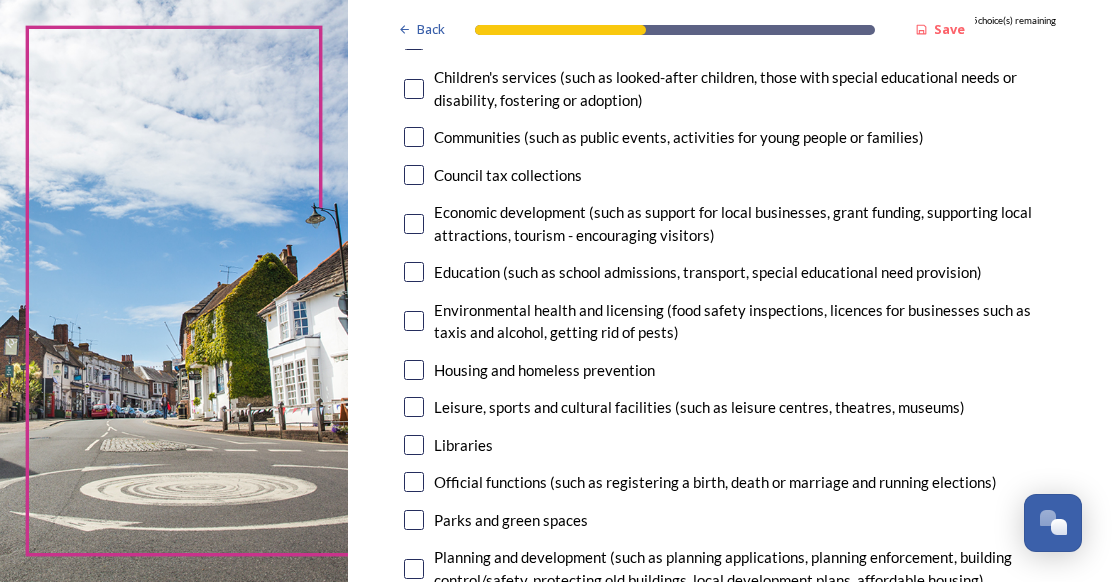 click at bounding box center (414, 407) 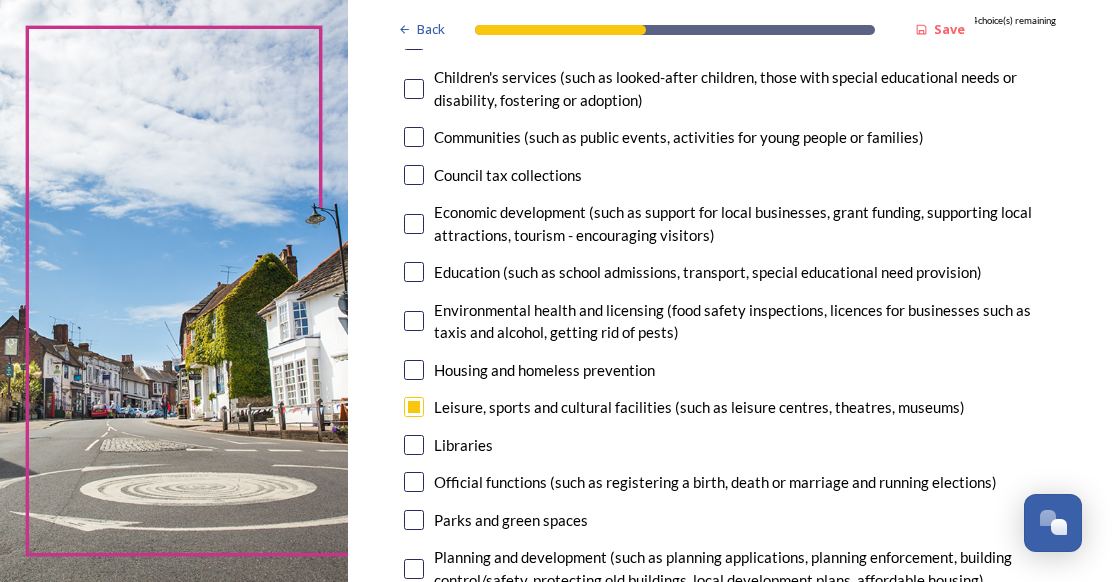 click at bounding box center (414, 445) 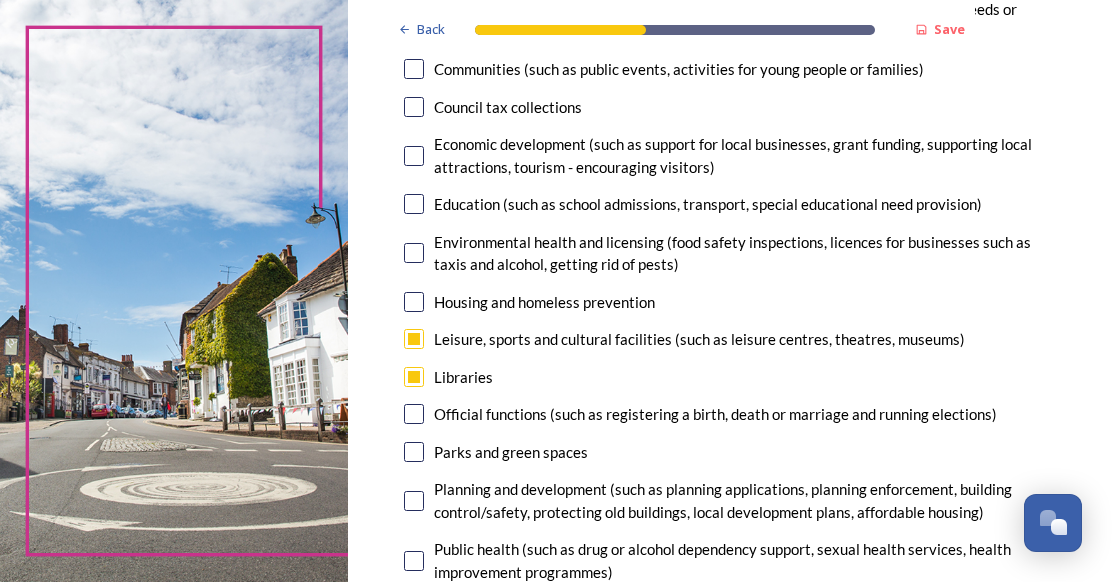 scroll, scrollTop: 400, scrollLeft: 0, axis: vertical 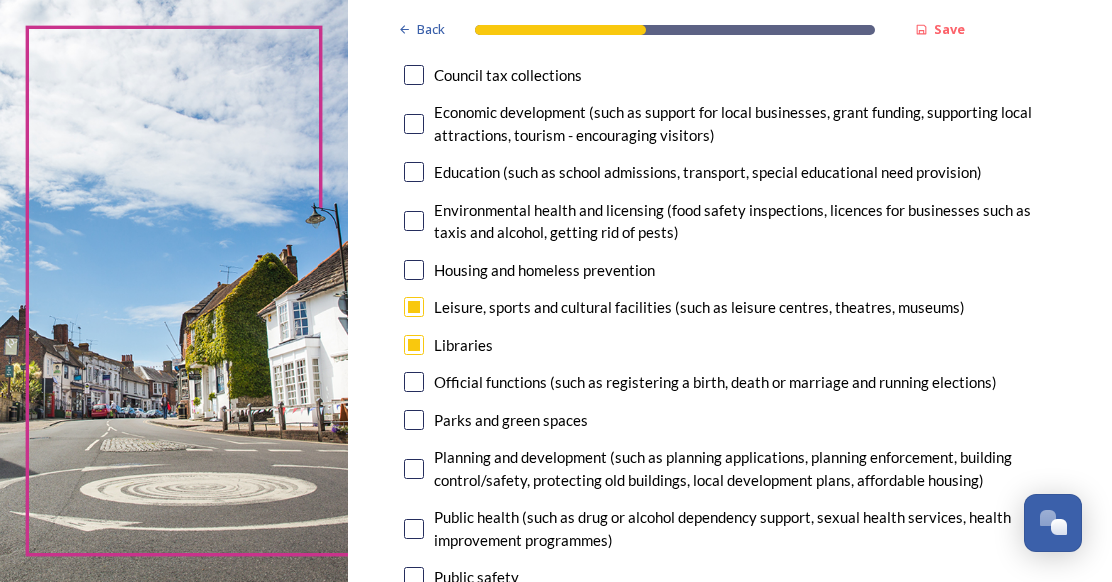 click at bounding box center (414, 469) 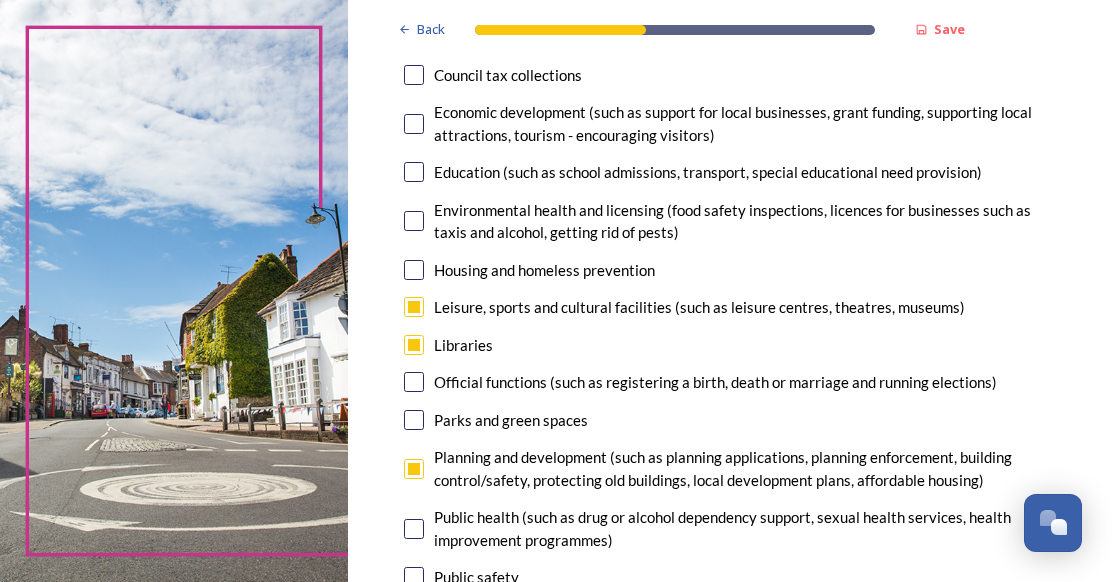 click at bounding box center (414, 529) 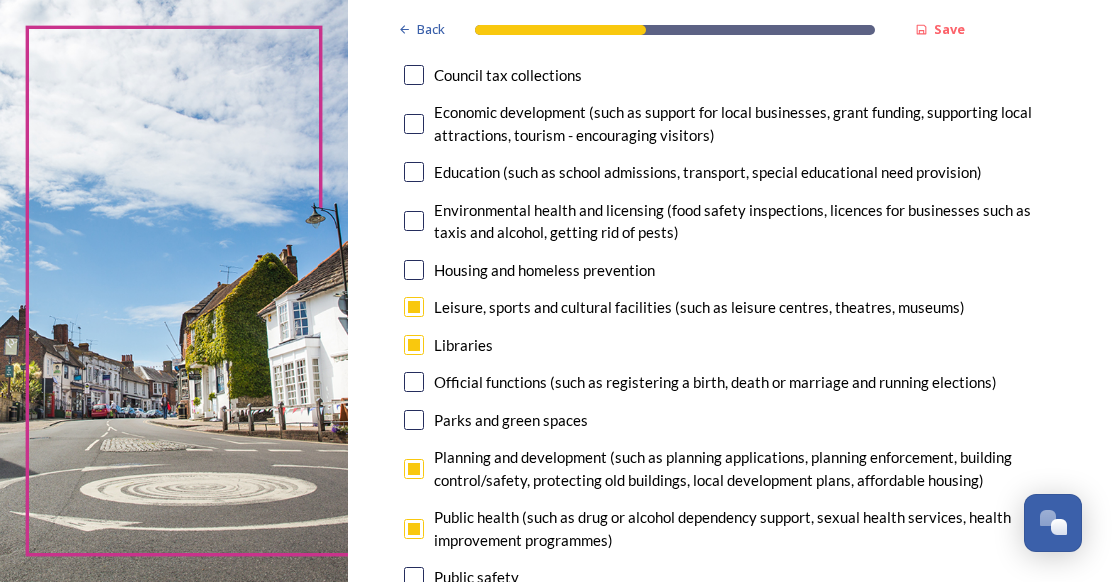 scroll, scrollTop: 500, scrollLeft: 0, axis: vertical 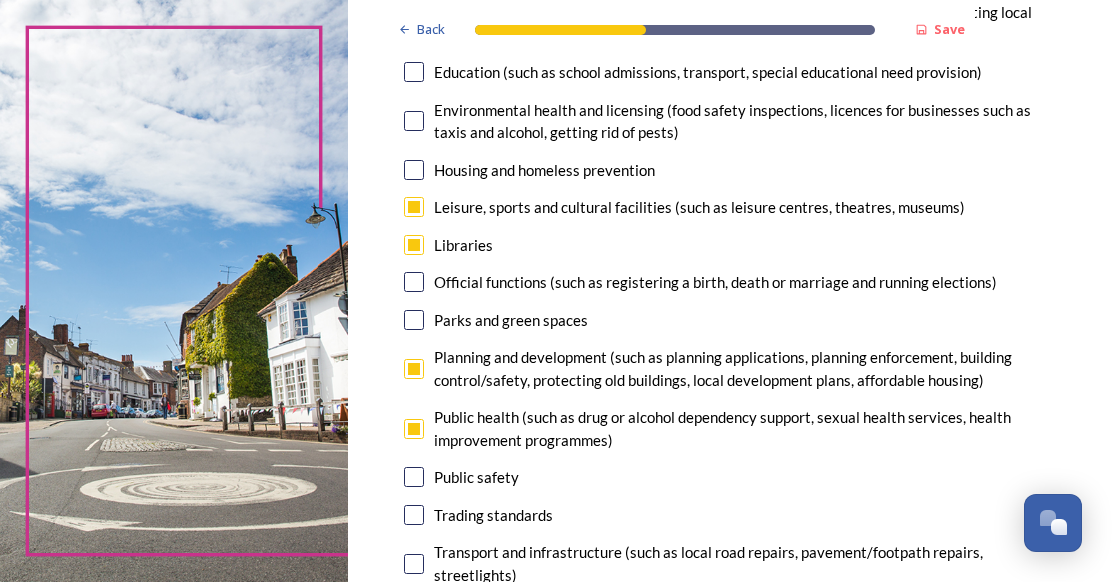 click at bounding box center (414, 477) 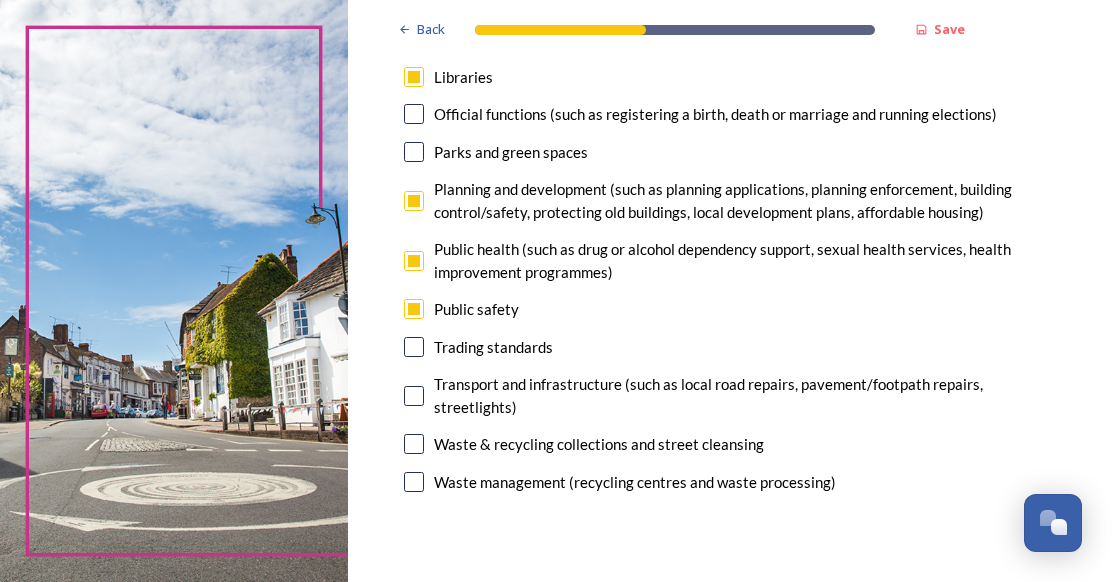 scroll, scrollTop: 700, scrollLeft: 0, axis: vertical 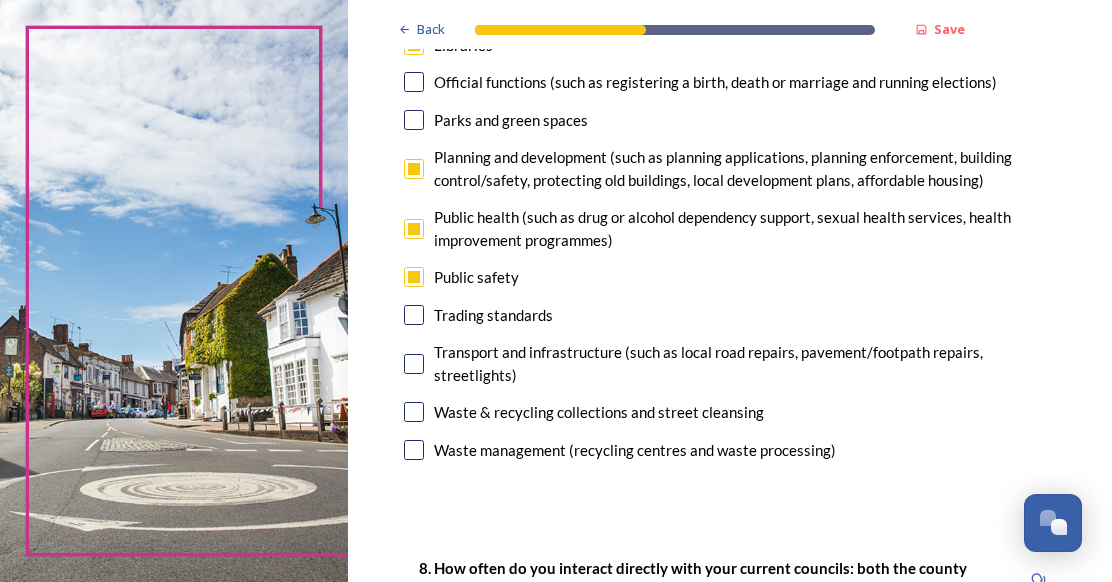 click at bounding box center (414, 364) 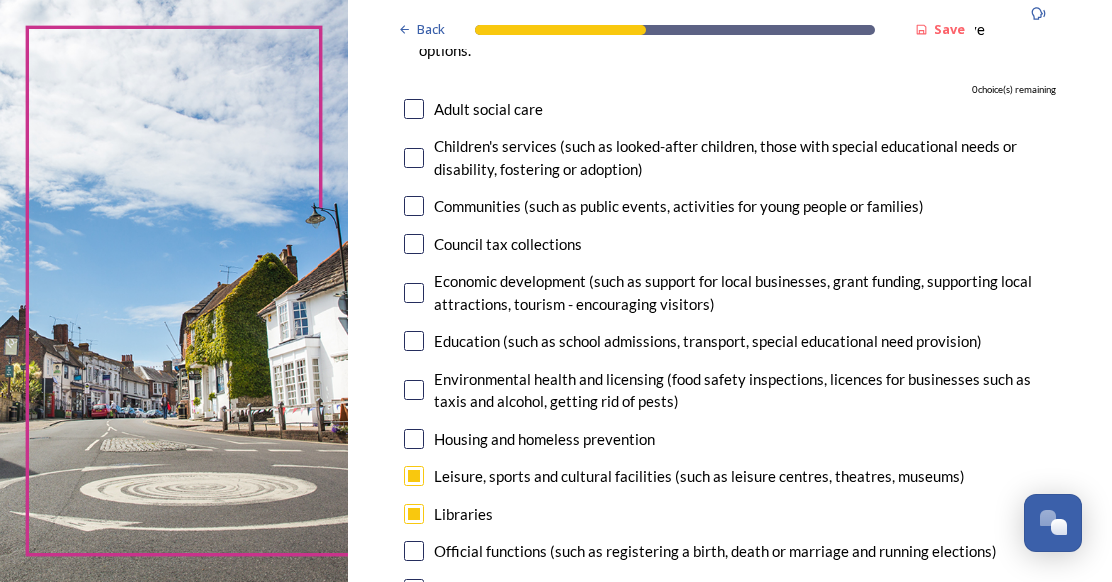 scroll, scrollTop: 200, scrollLeft: 0, axis: vertical 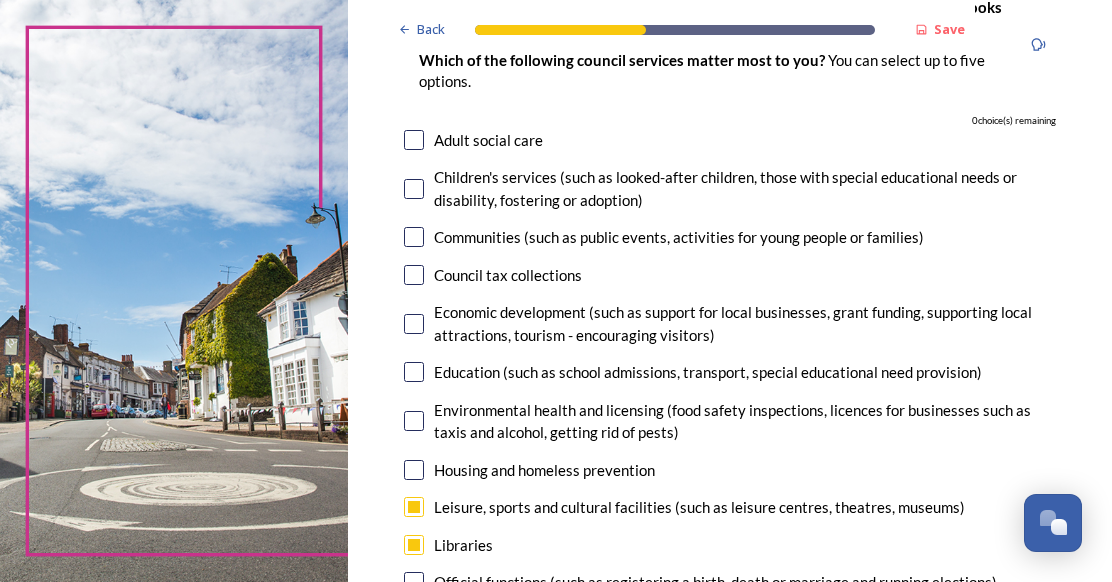 click at bounding box center (414, 237) 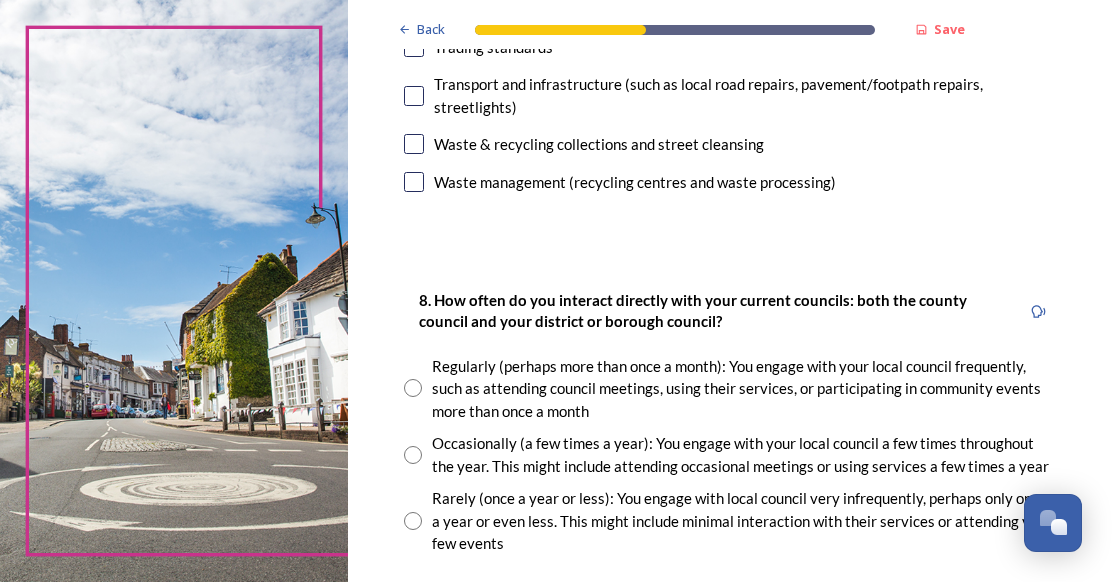 scroll, scrollTop: 1000, scrollLeft: 0, axis: vertical 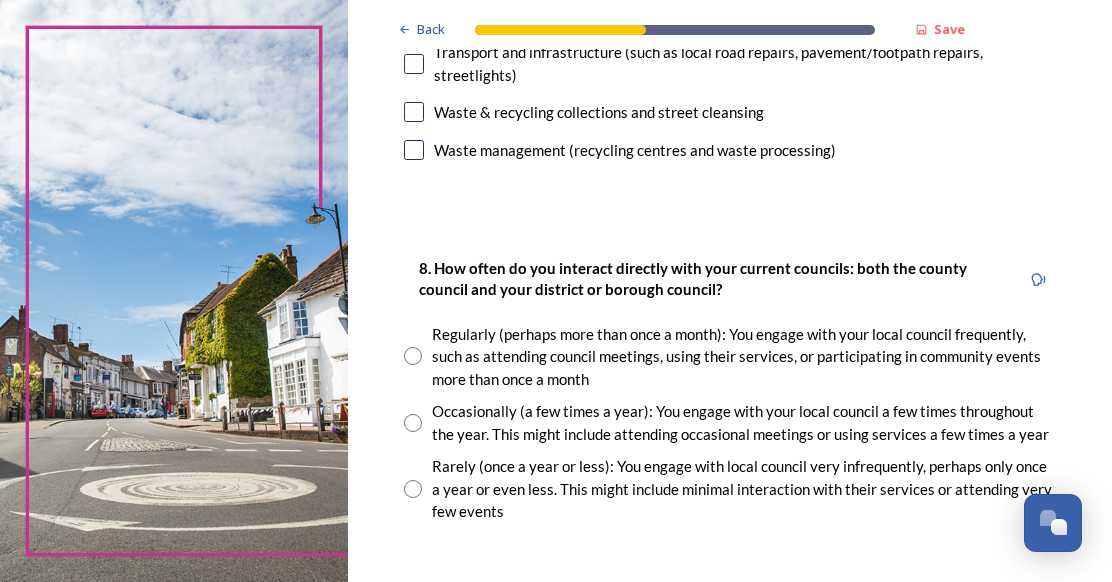 click at bounding box center [413, 423] 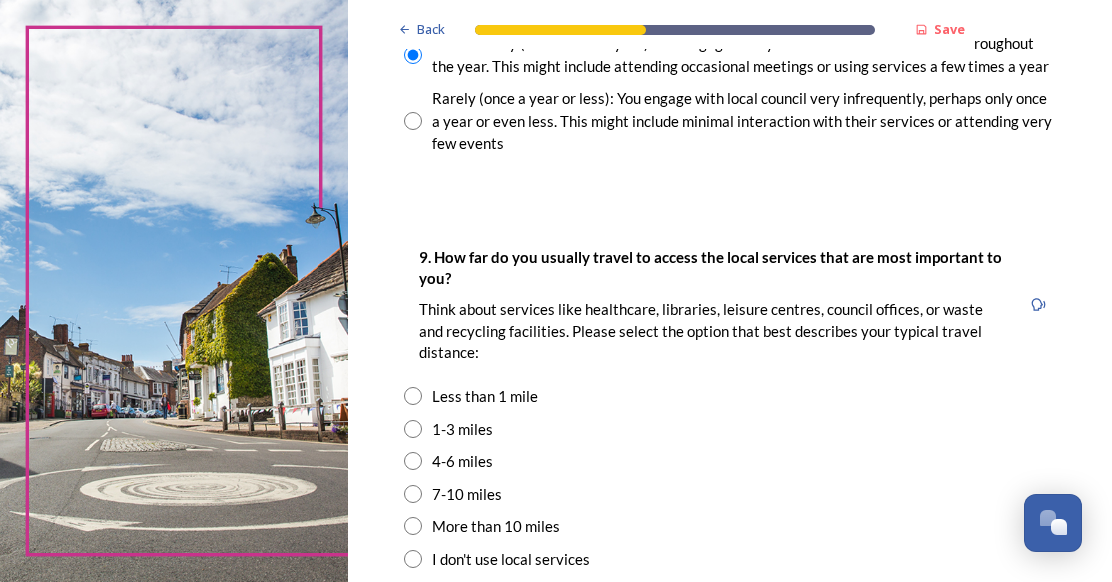 scroll, scrollTop: 1400, scrollLeft: 0, axis: vertical 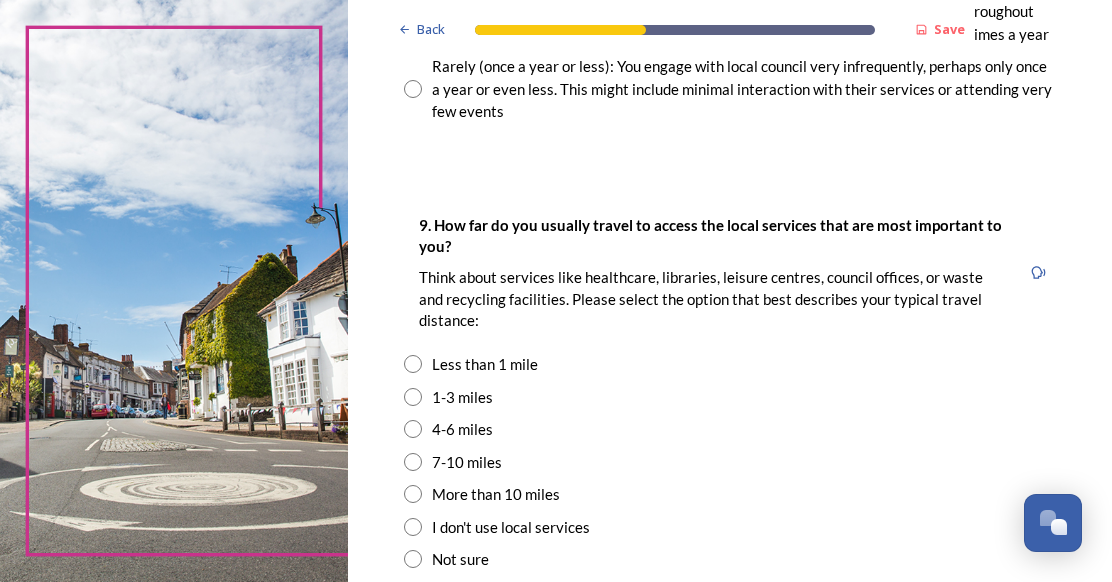 click at bounding box center (413, 462) 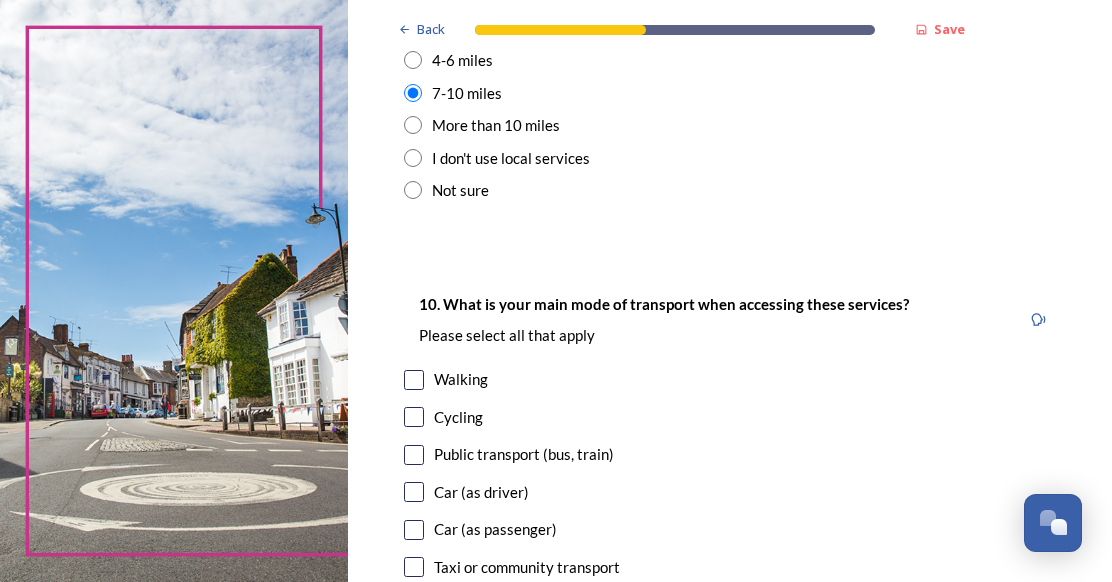 scroll, scrollTop: 1800, scrollLeft: 0, axis: vertical 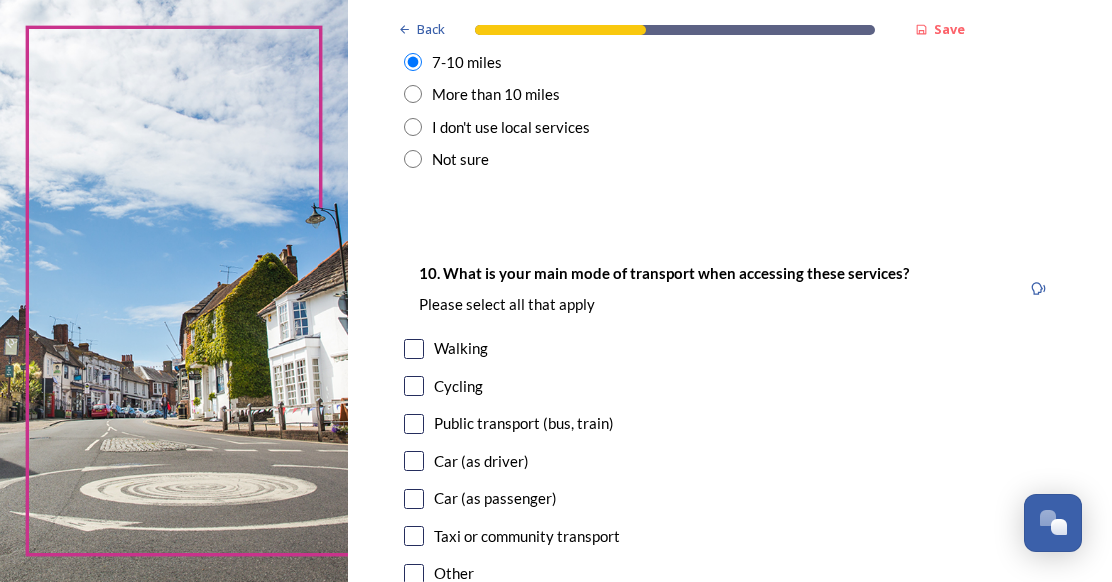 click at bounding box center (414, 461) 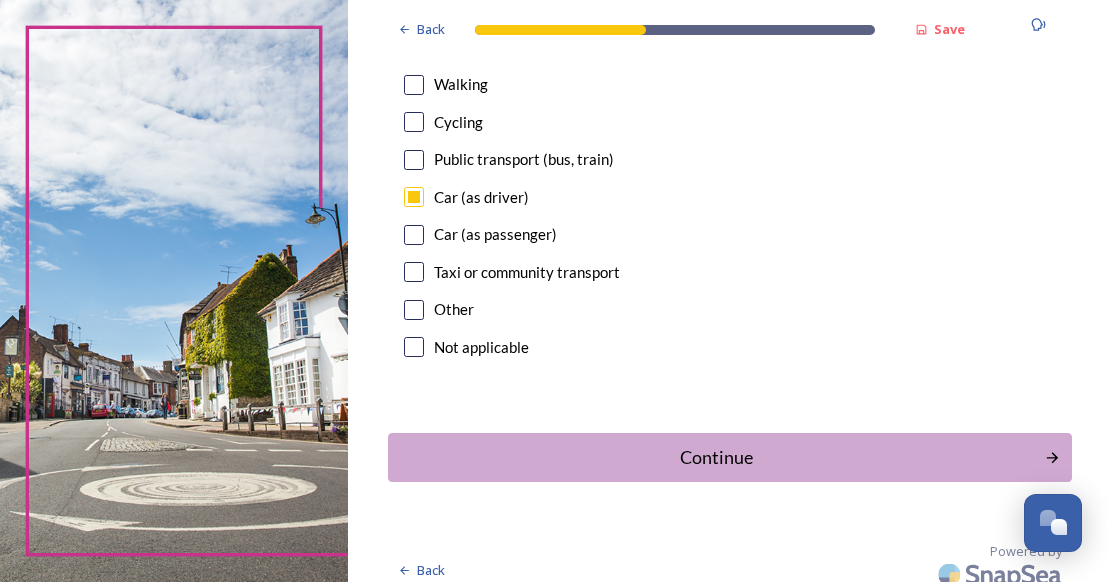 scroll, scrollTop: 2079, scrollLeft: 0, axis: vertical 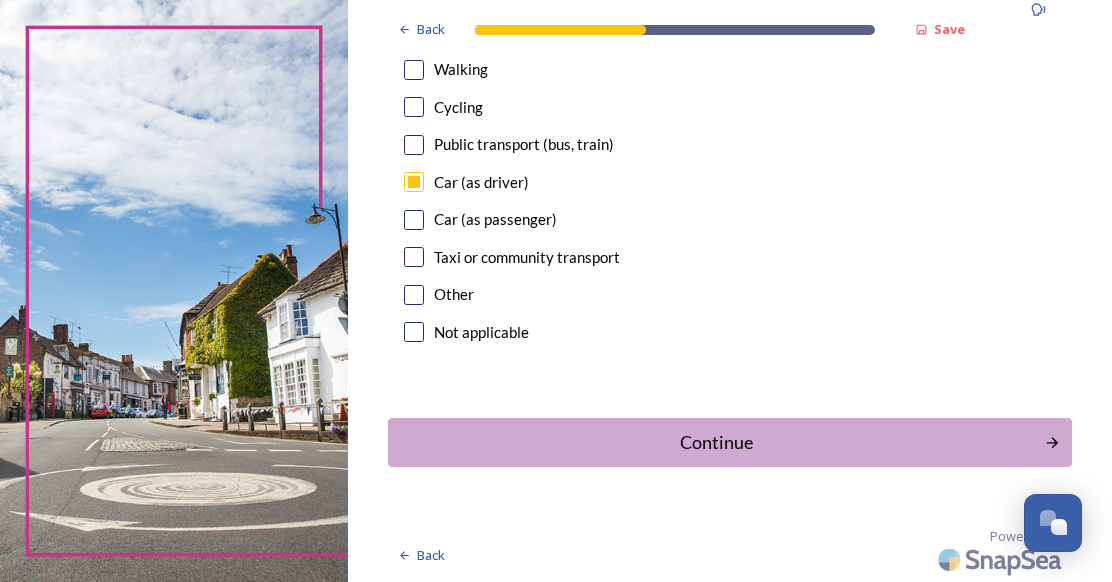 click on "Continue" at bounding box center [716, 442] 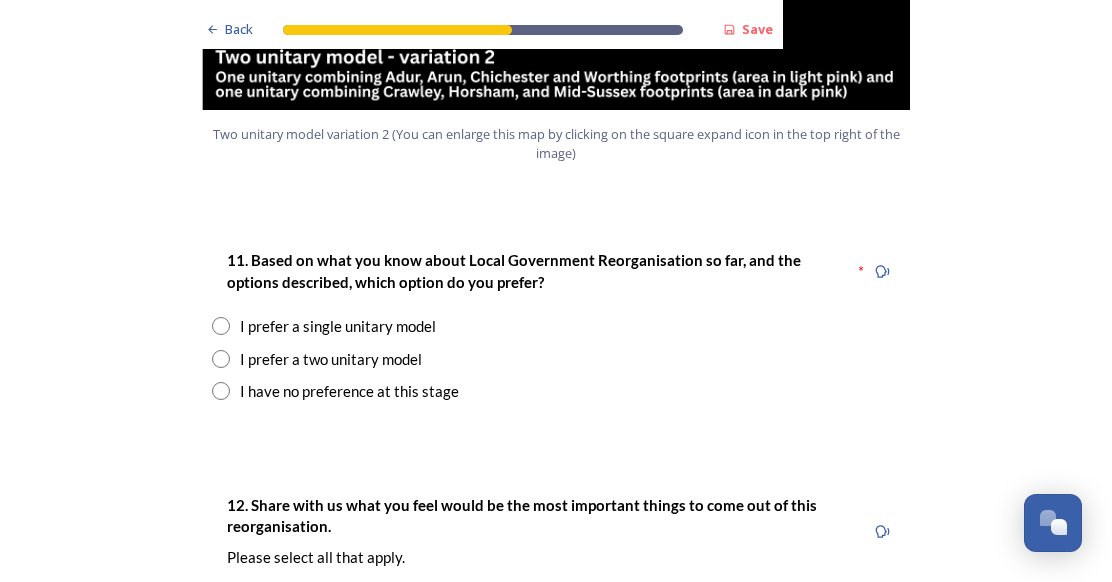 scroll, scrollTop: 2500, scrollLeft: 0, axis: vertical 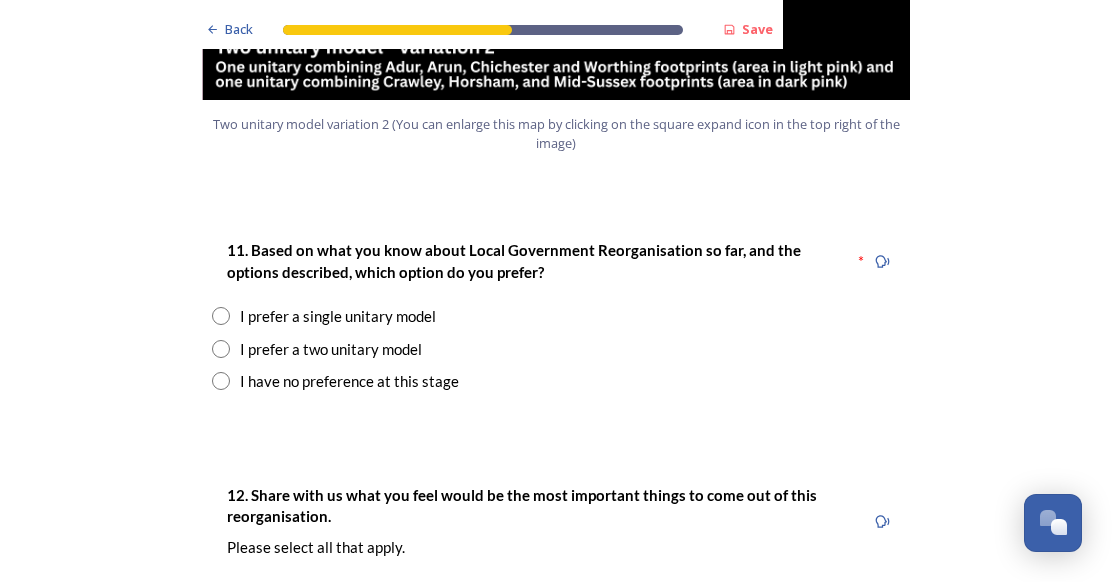 click at bounding box center (221, 349) 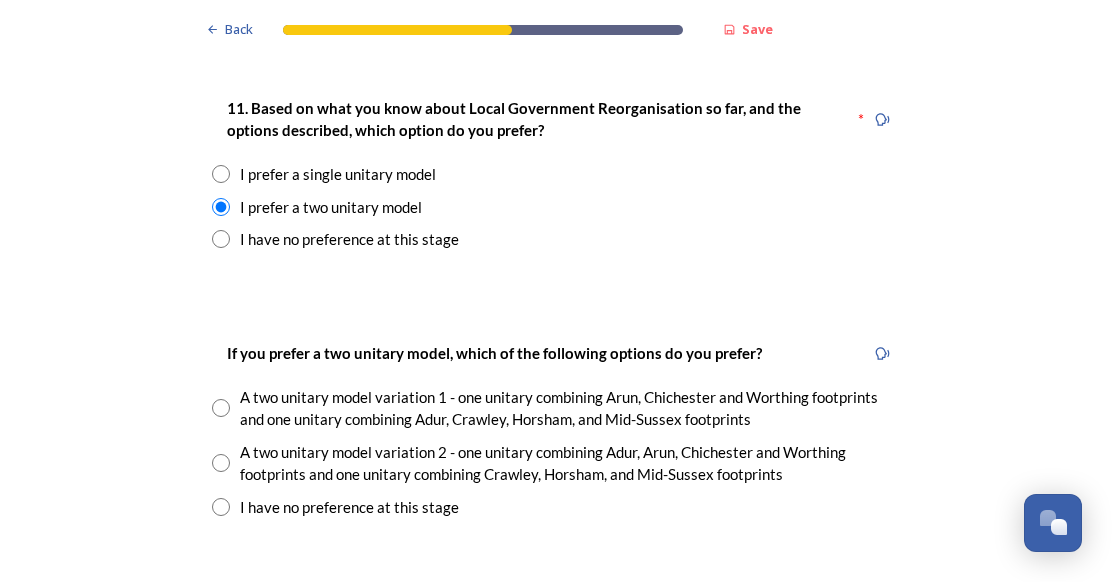scroll, scrollTop: 2700, scrollLeft: 0, axis: vertical 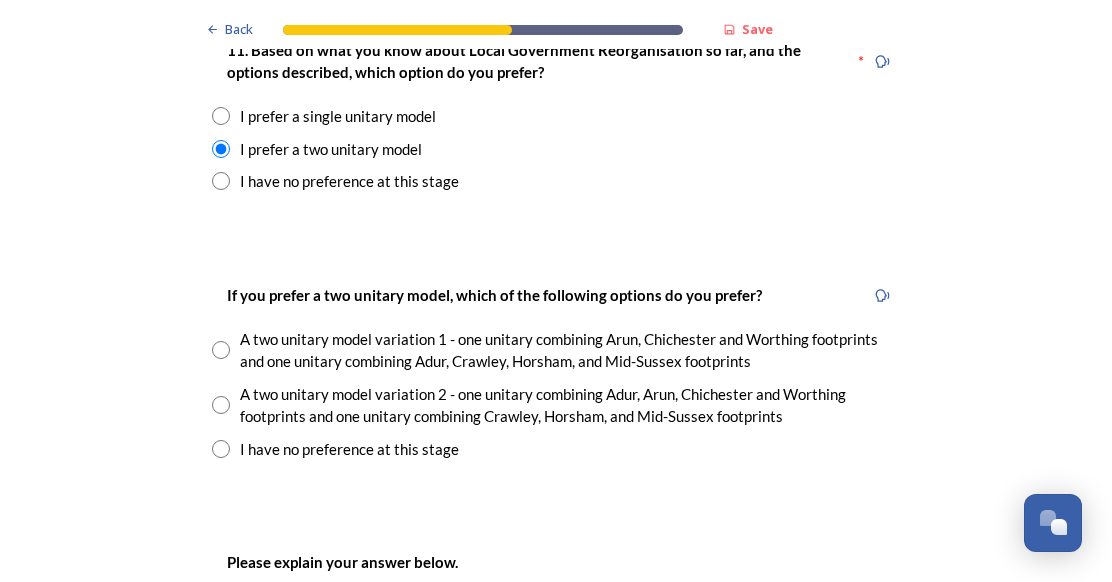 click at bounding box center [221, 405] 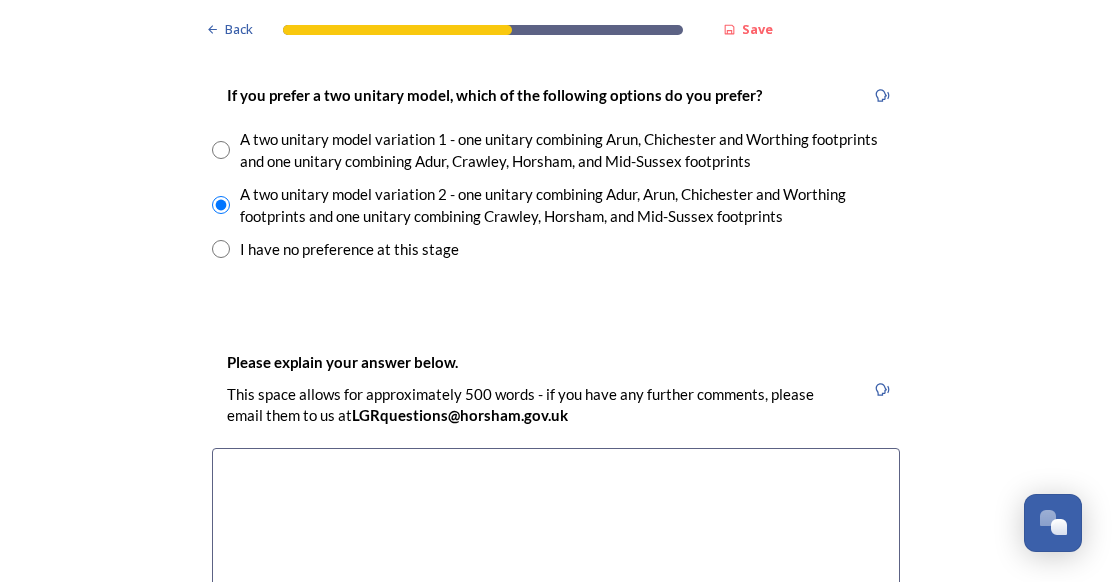 scroll, scrollTop: 3000, scrollLeft: 0, axis: vertical 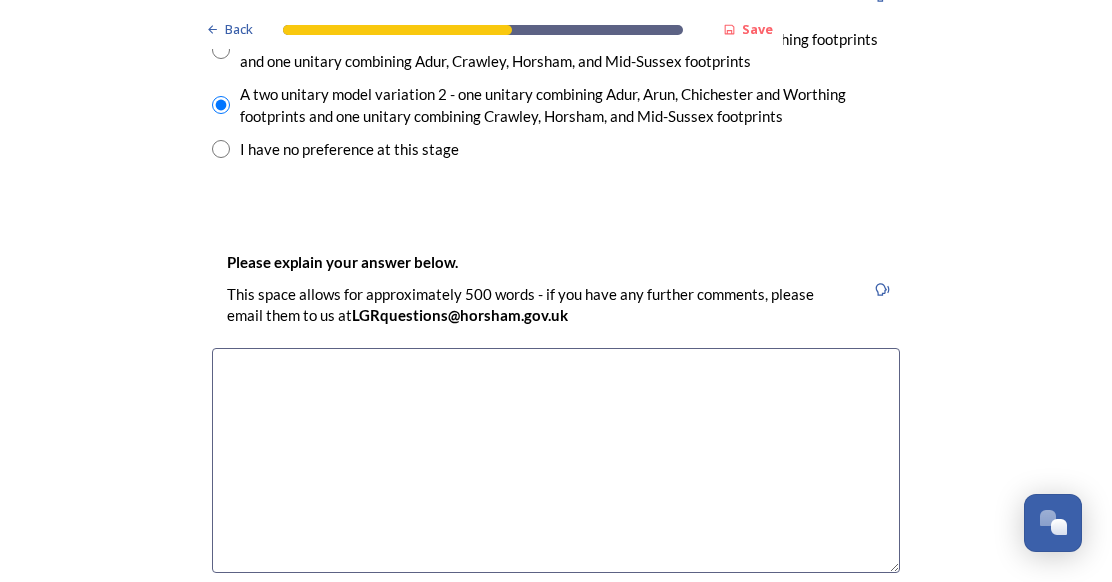 click at bounding box center (556, 460) 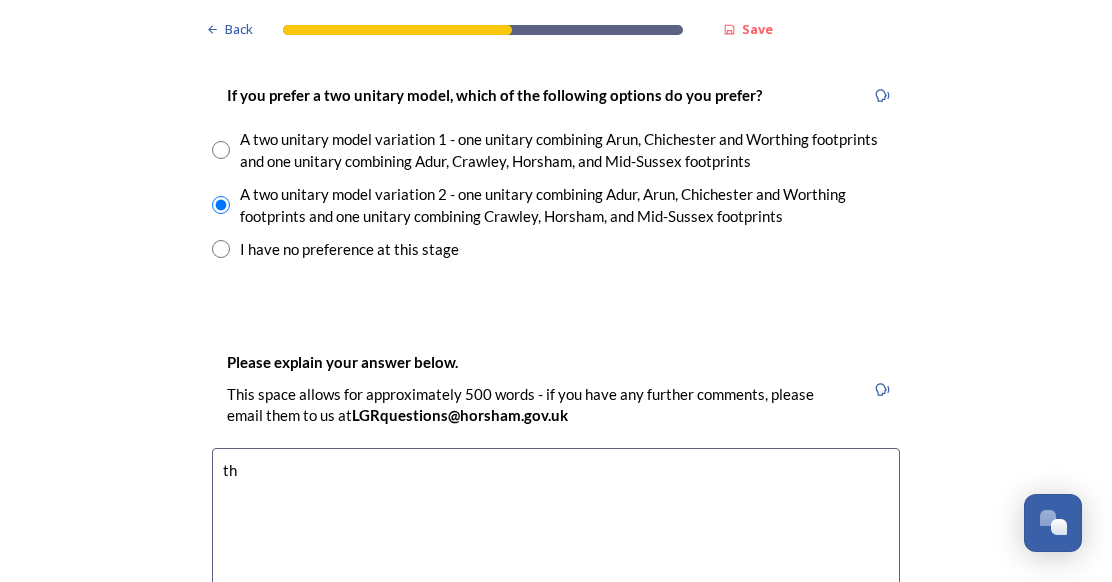 type on "t" 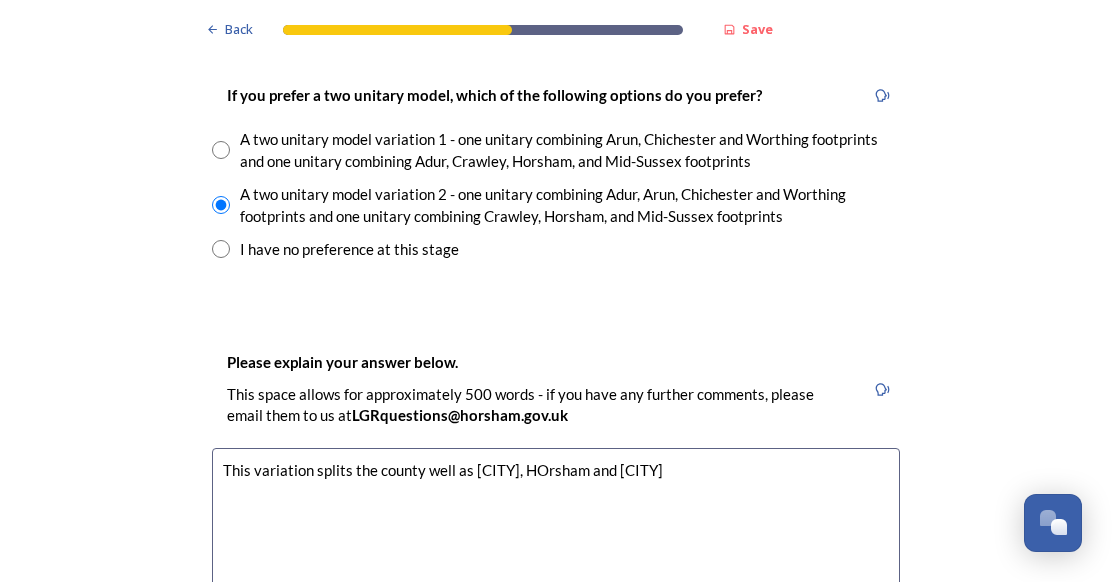 click on "This variation splits the county well as [CITY], HOrsham and [CITY]" at bounding box center (556, 560) 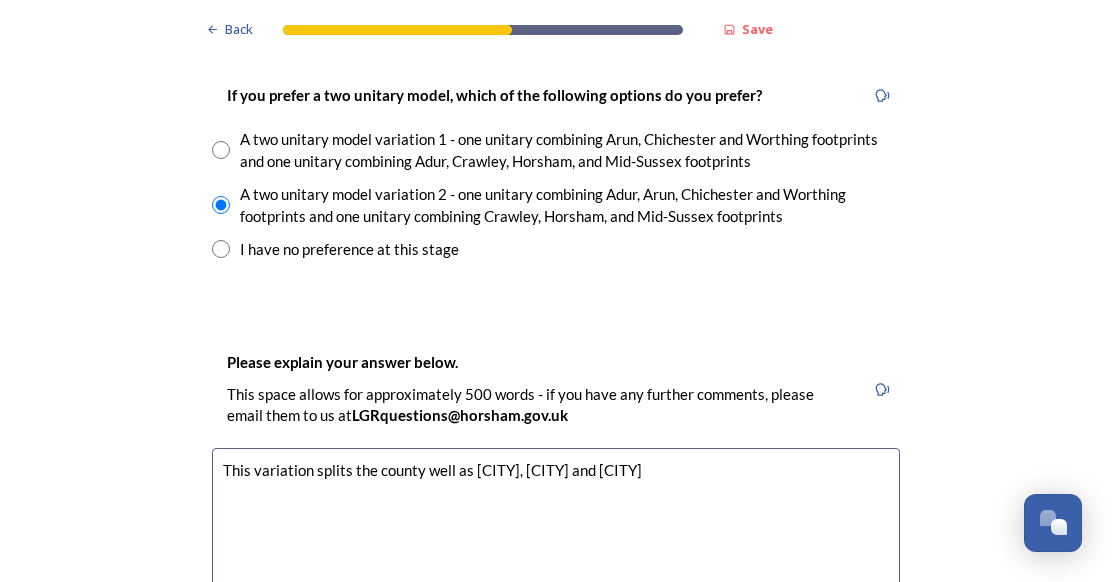 click on "This variation splits the county well as [CITY], [CITY] and [CITY]" at bounding box center [556, 560] 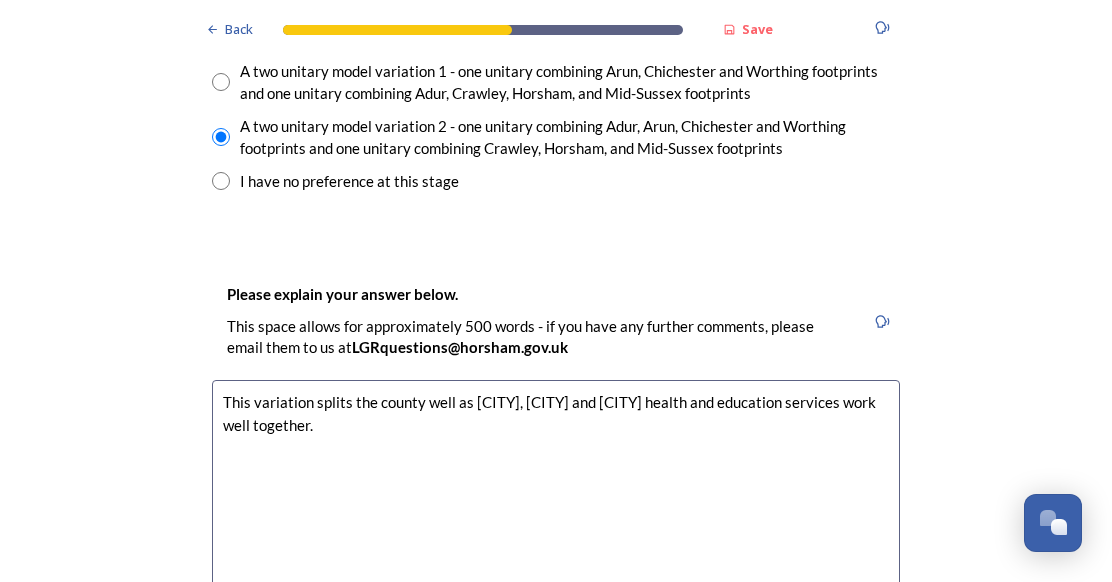 scroll, scrollTop: 3100, scrollLeft: 0, axis: vertical 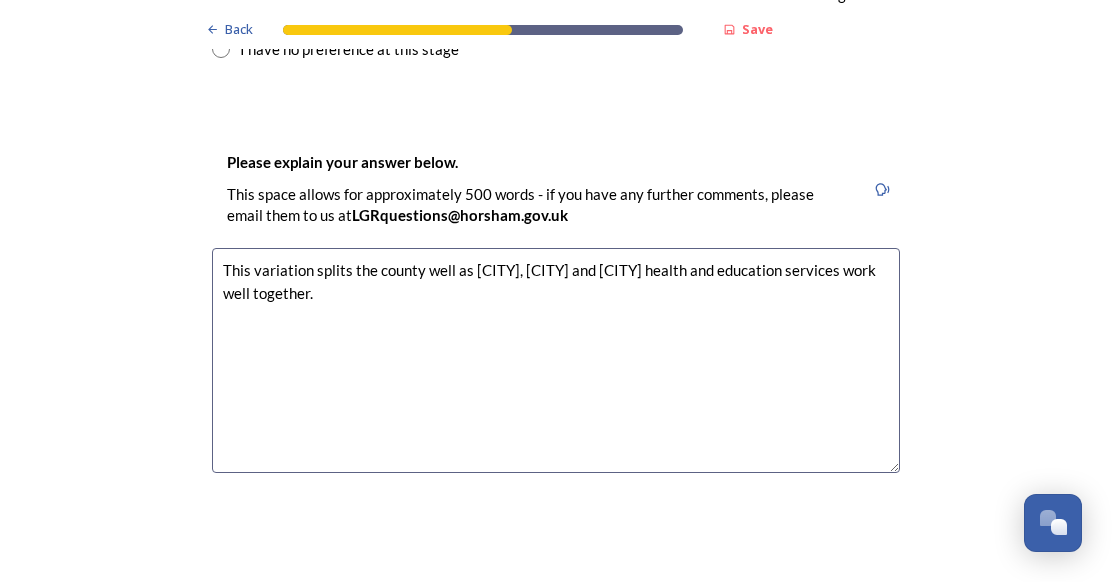 click on "This variation splits the county well as [CITY], [CITY] and [CITY] health and education services work well together." at bounding box center (556, 360) 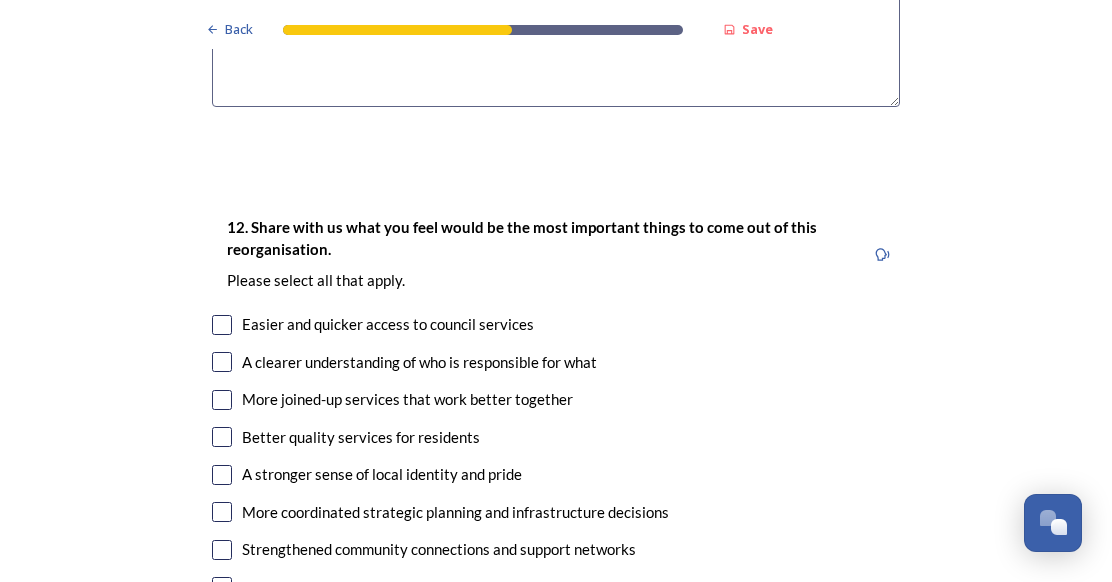 scroll, scrollTop: 3600, scrollLeft: 0, axis: vertical 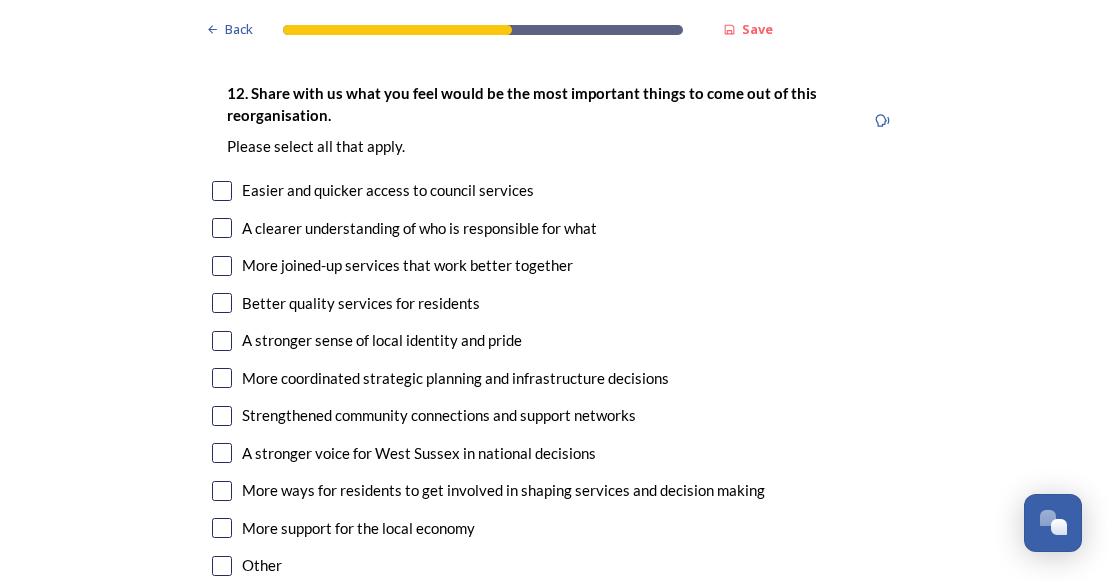 type on "This variation splits the county well as [CITY], [CITY] and [CITY] health and education services work and sit well together." 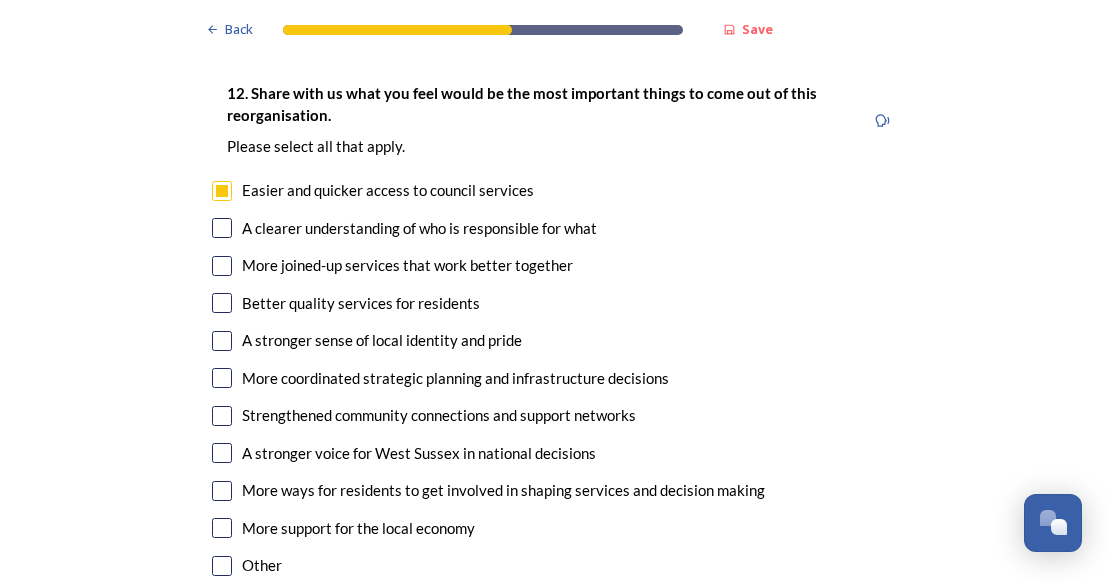 click at bounding box center [222, 228] 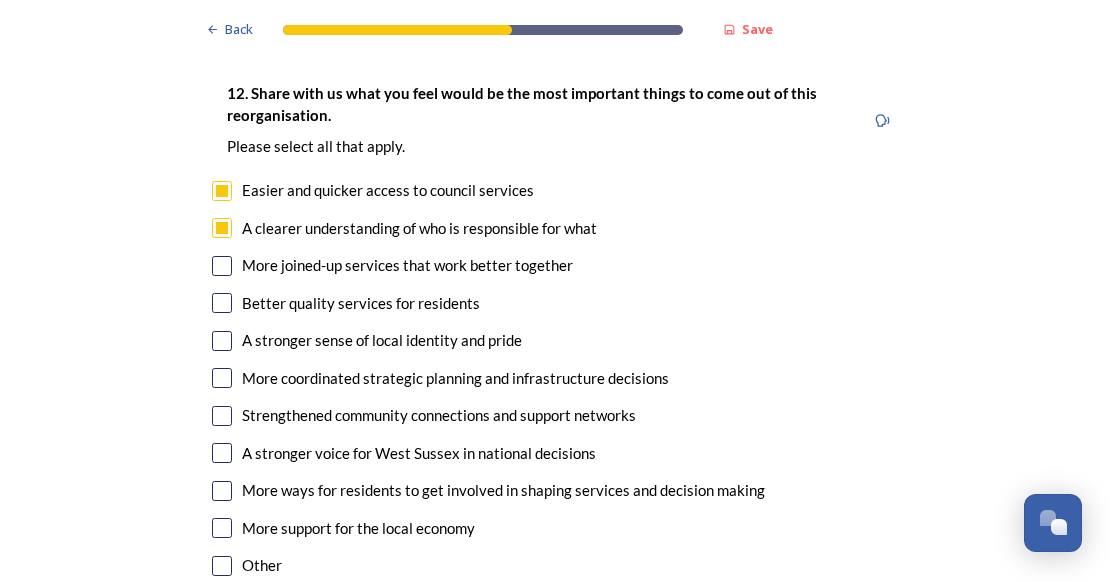 click at bounding box center (222, 266) 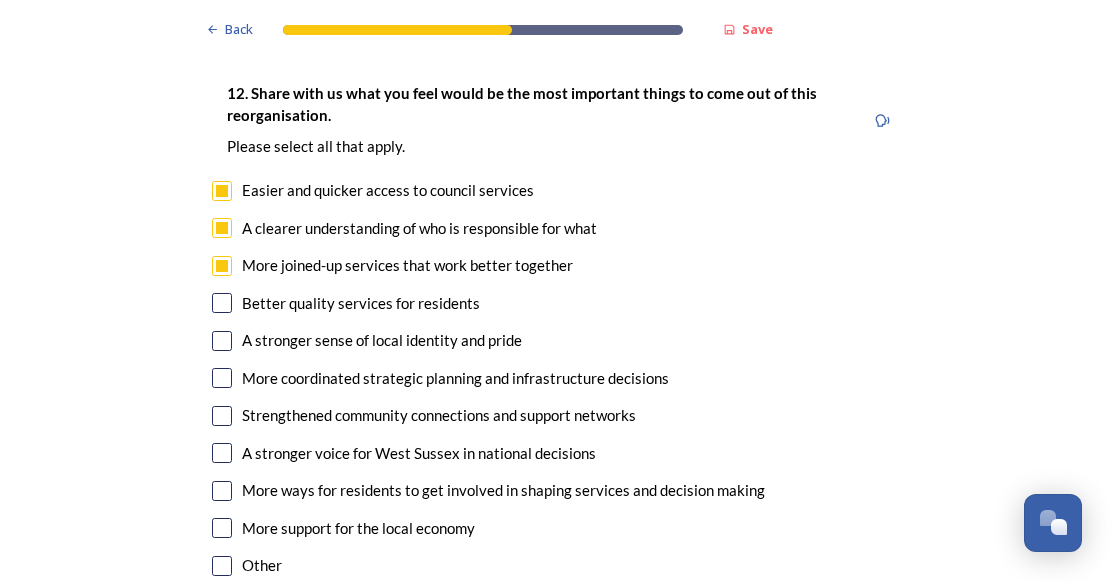 click at bounding box center [222, 303] 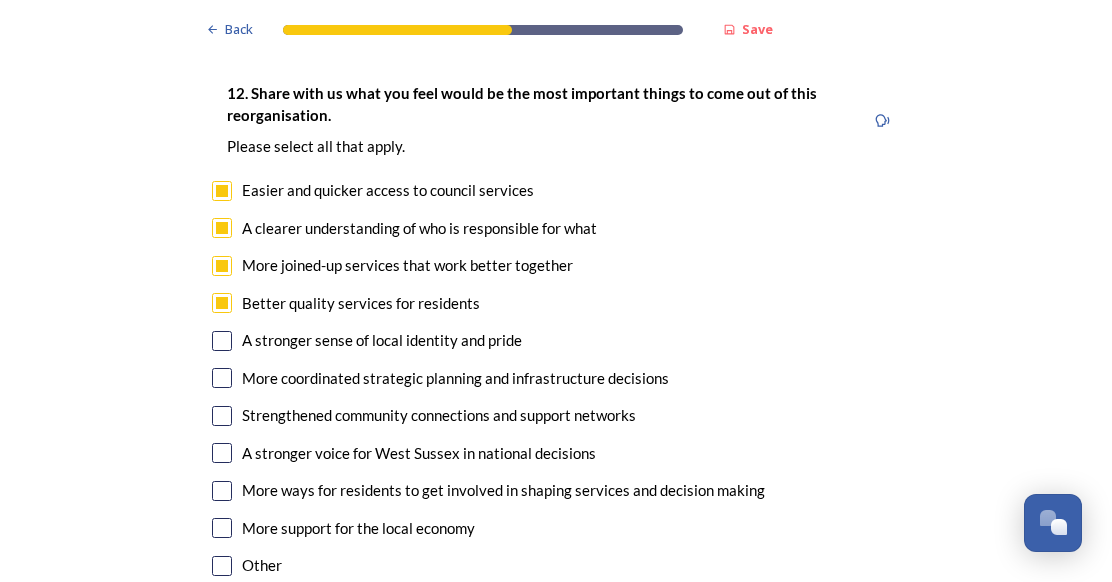 click at bounding box center (222, 378) 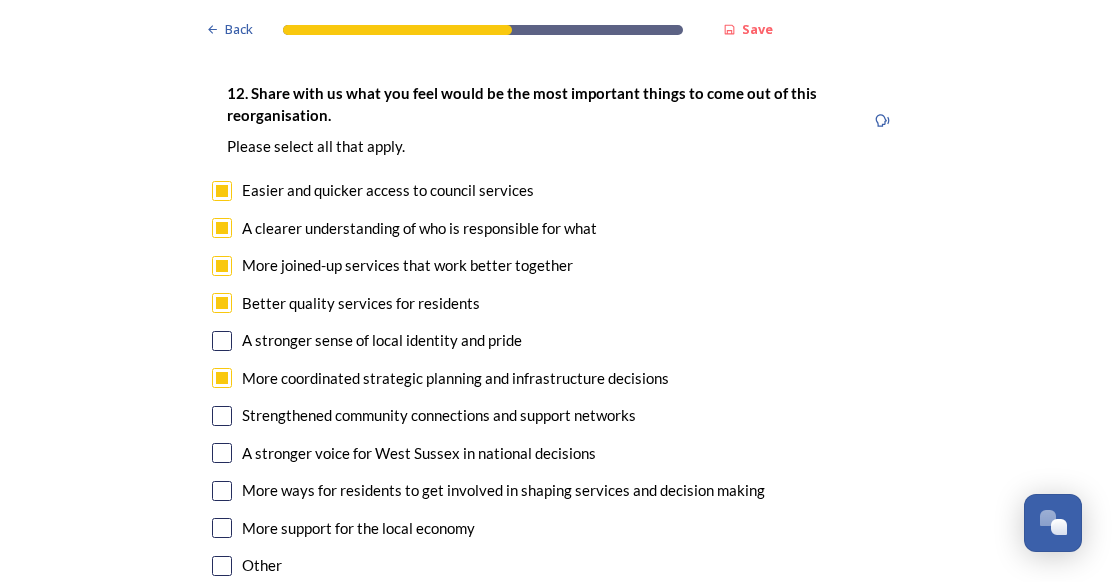 click at bounding box center [222, 416] 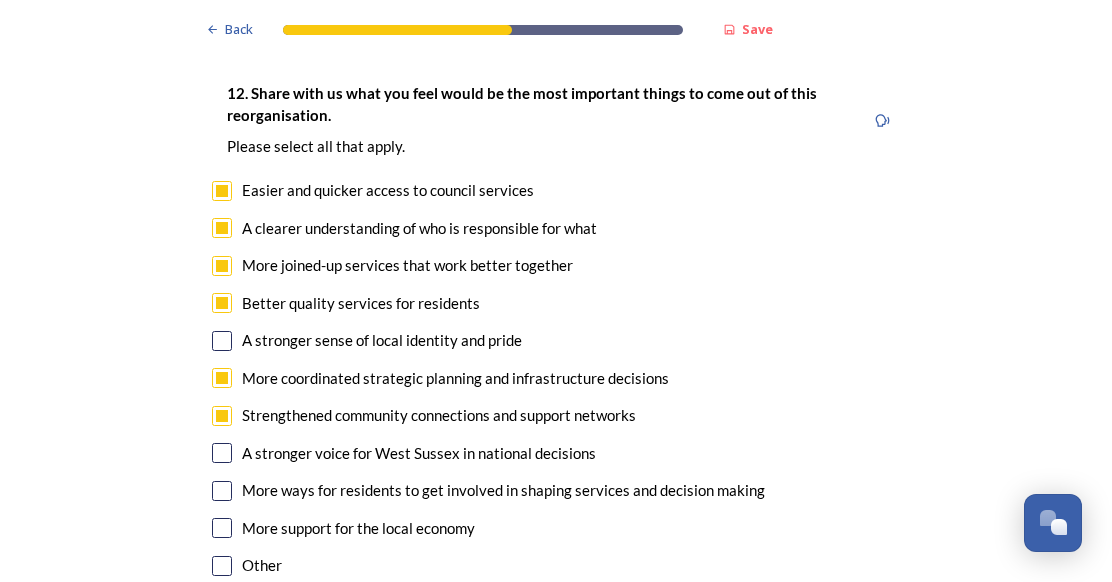 click at bounding box center (222, 453) 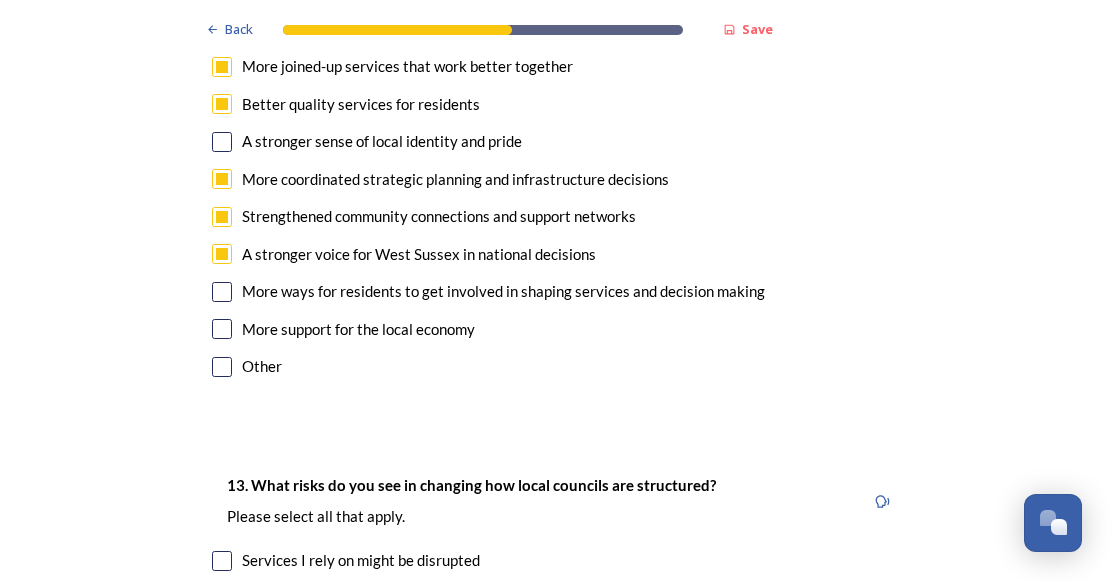 scroll, scrollTop: 3800, scrollLeft: 0, axis: vertical 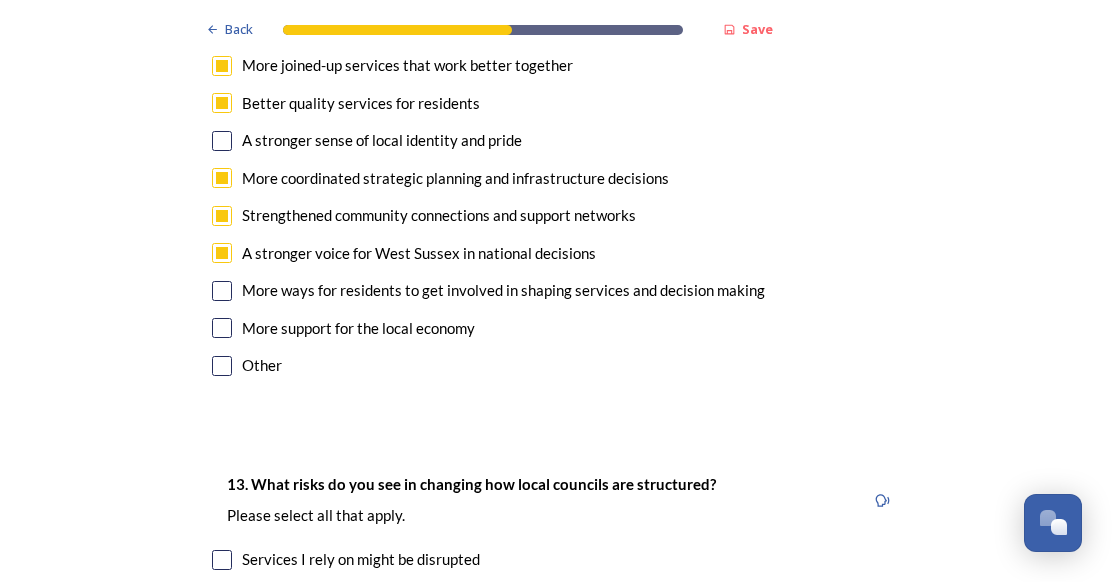 click at bounding box center [222, 328] 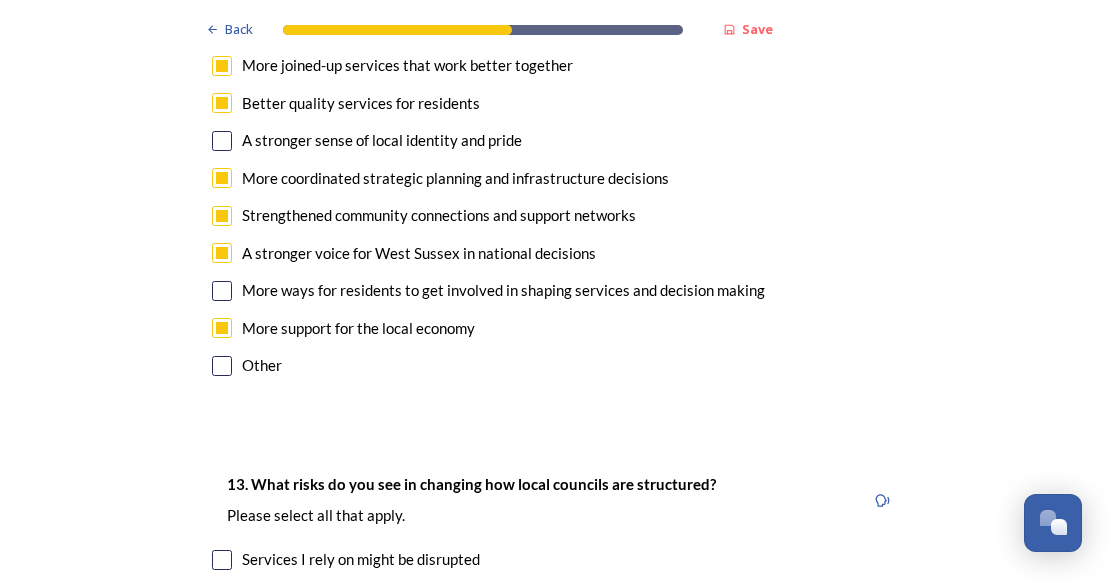 click at bounding box center (222, 328) 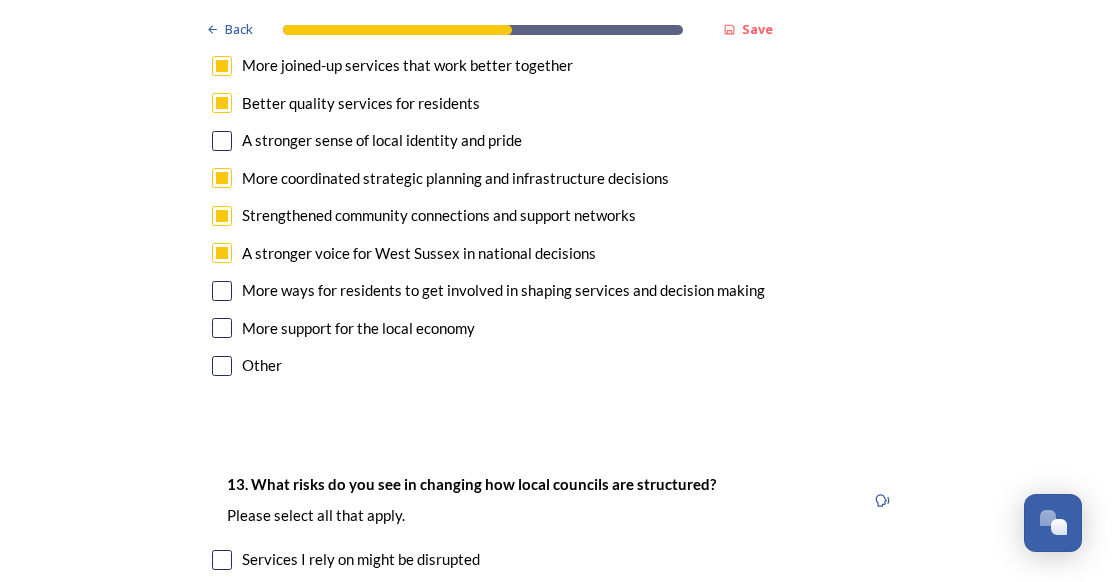 click at bounding box center (222, 328) 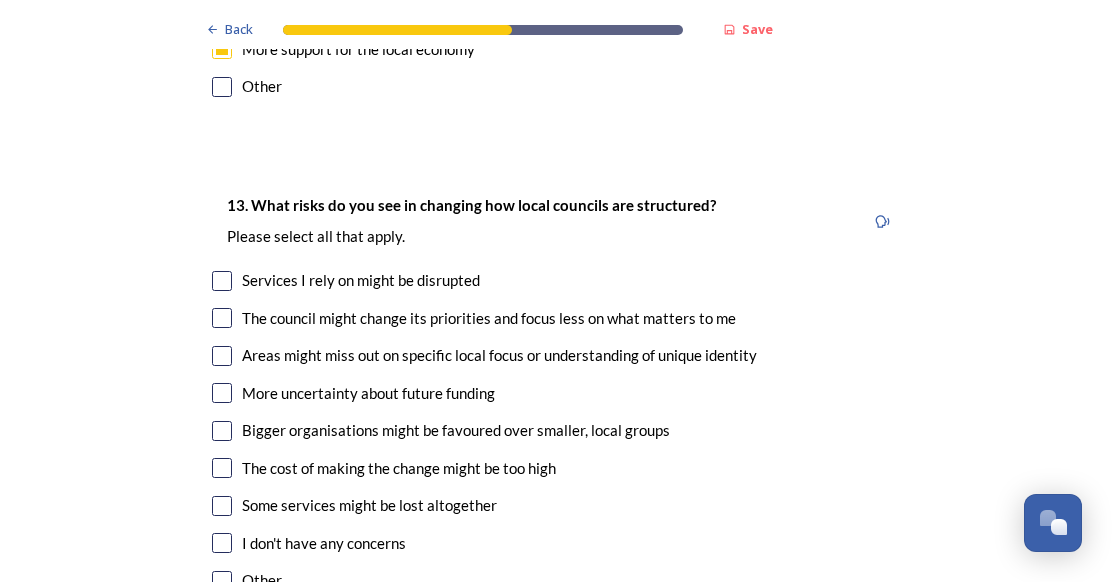 scroll, scrollTop: 4100, scrollLeft: 0, axis: vertical 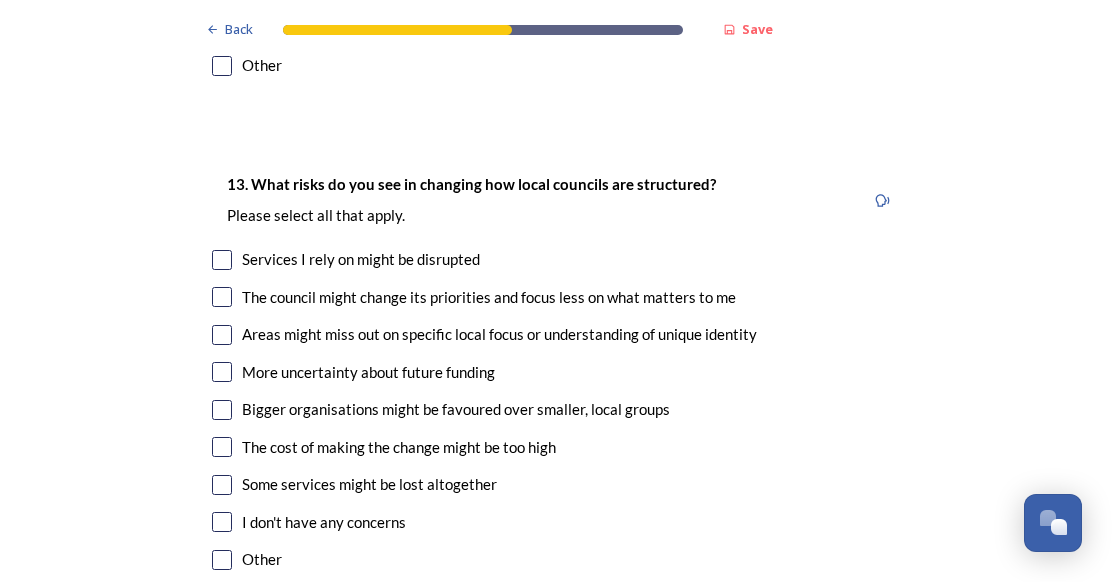 click at bounding box center [222, 260] 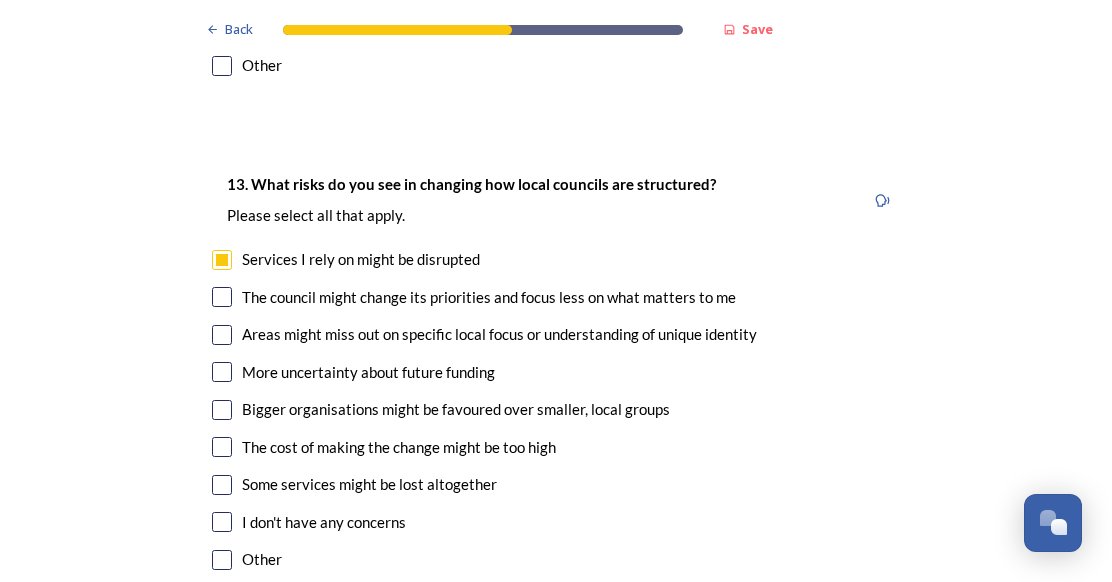 click at bounding box center (222, 297) 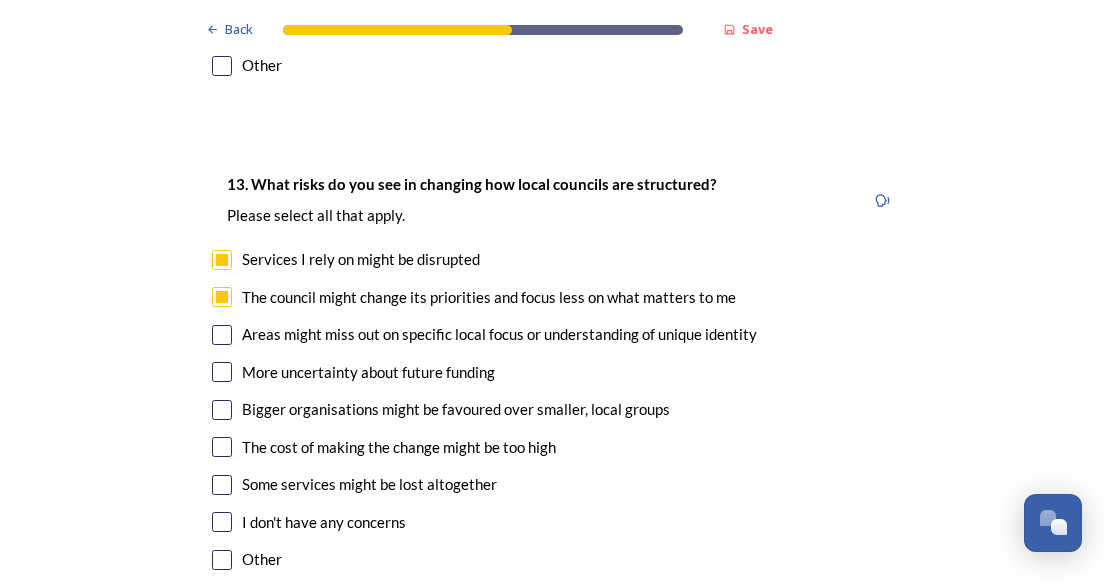 click at bounding box center (222, 335) 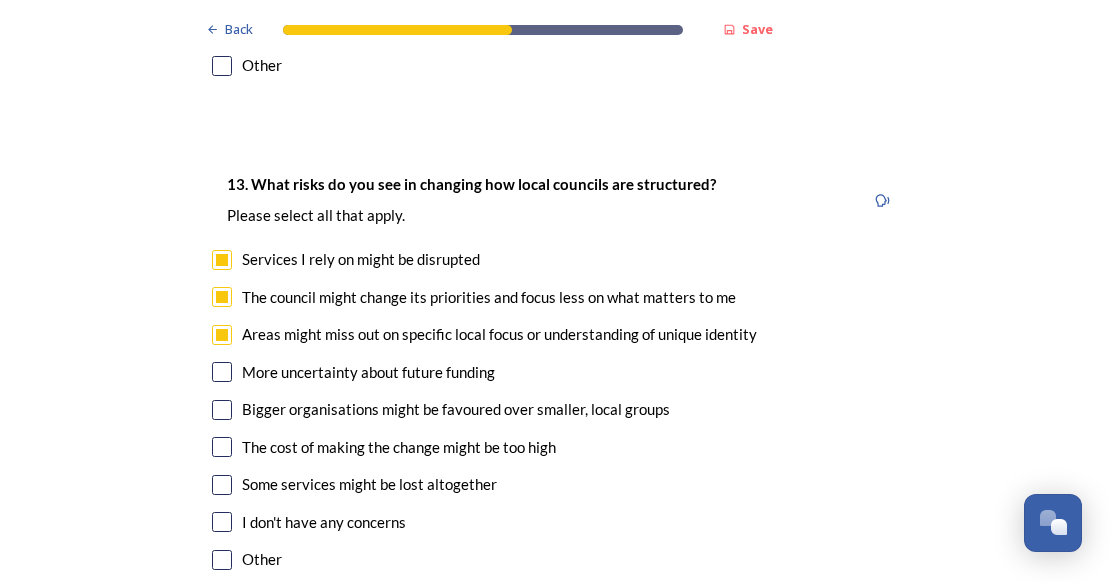 click at bounding box center (222, 372) 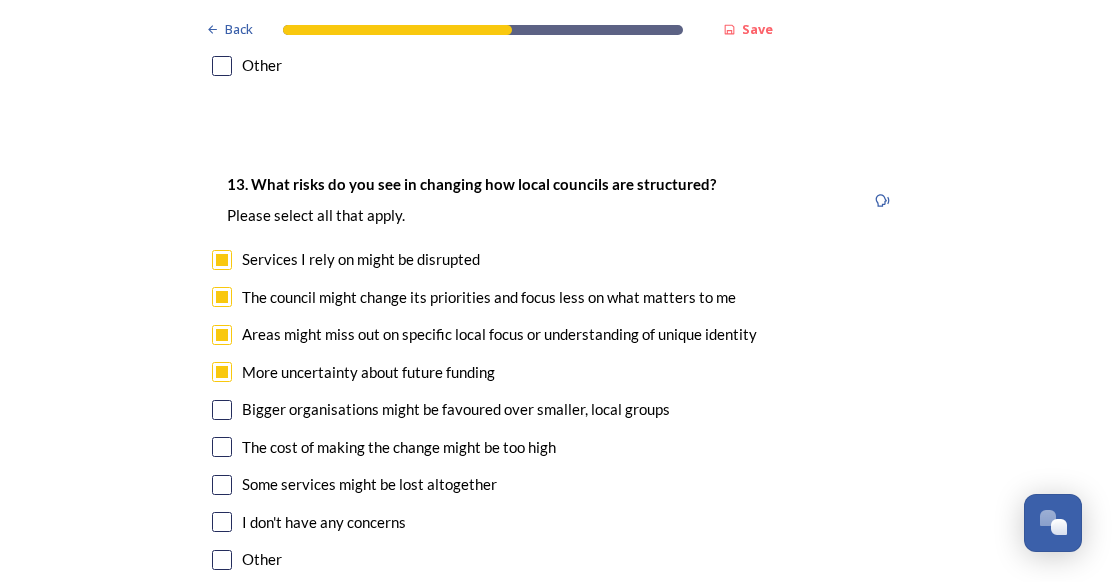 click at bounding box center (222, 447) 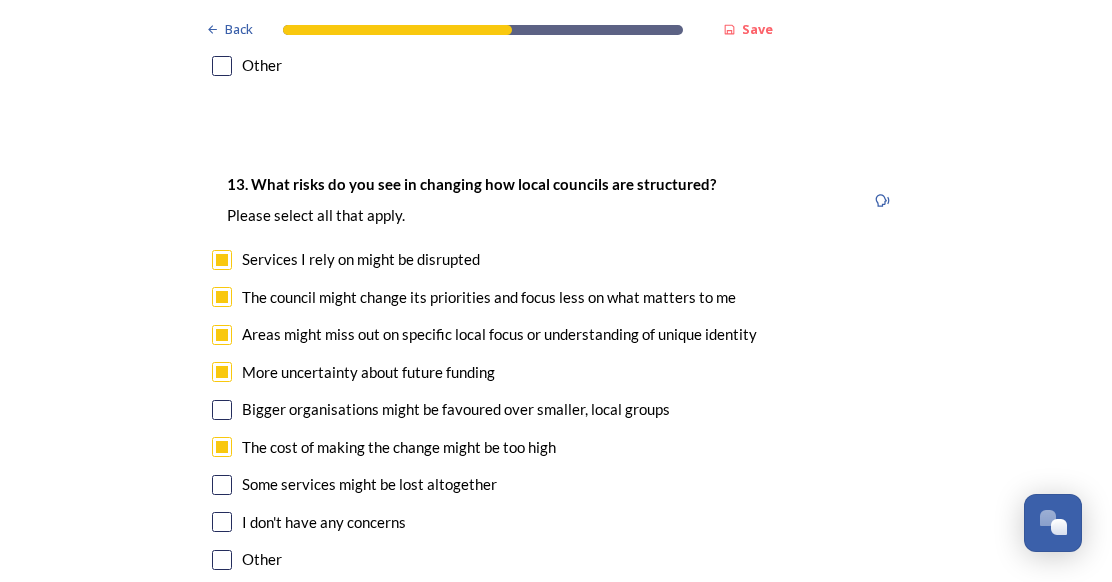 click on "Some services might be lost altogether" at bounding box center (556, 484) 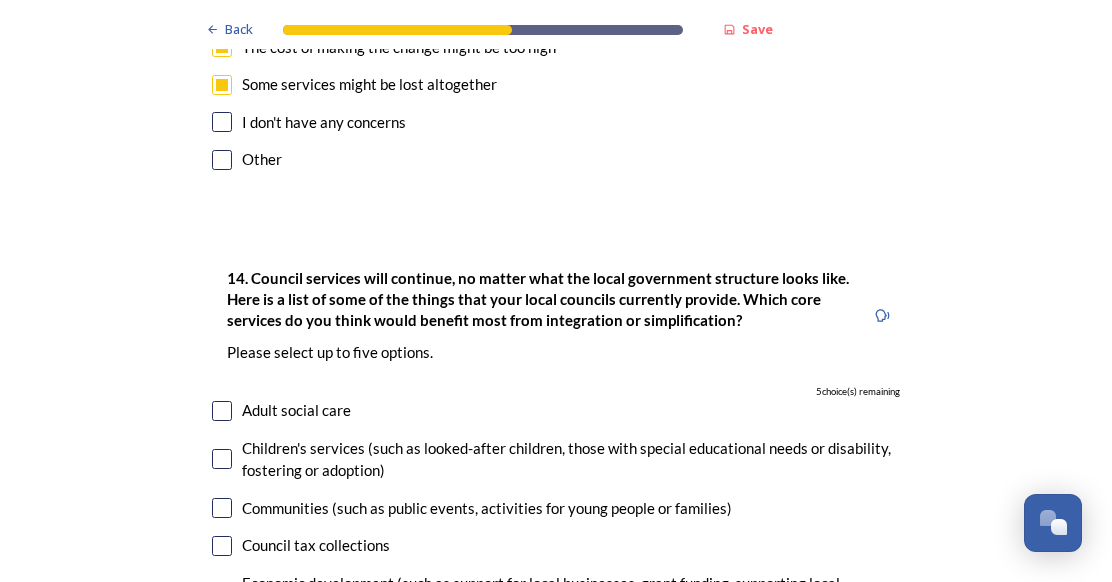 scroll, scrollTop: 4600, scrollLeft: 0, axis: vertical 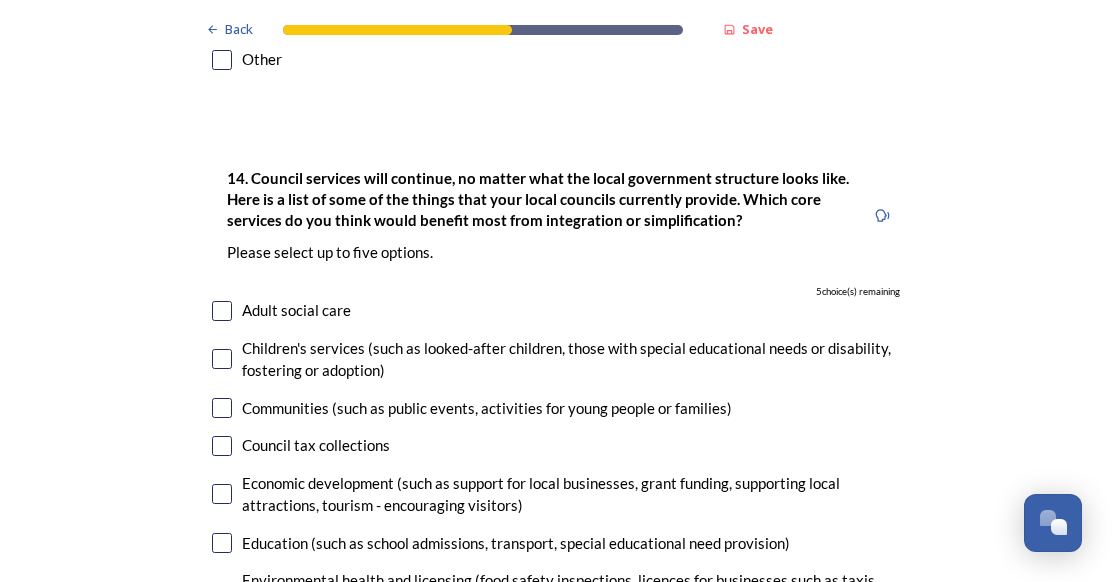 click at bounding box center [222, 408] 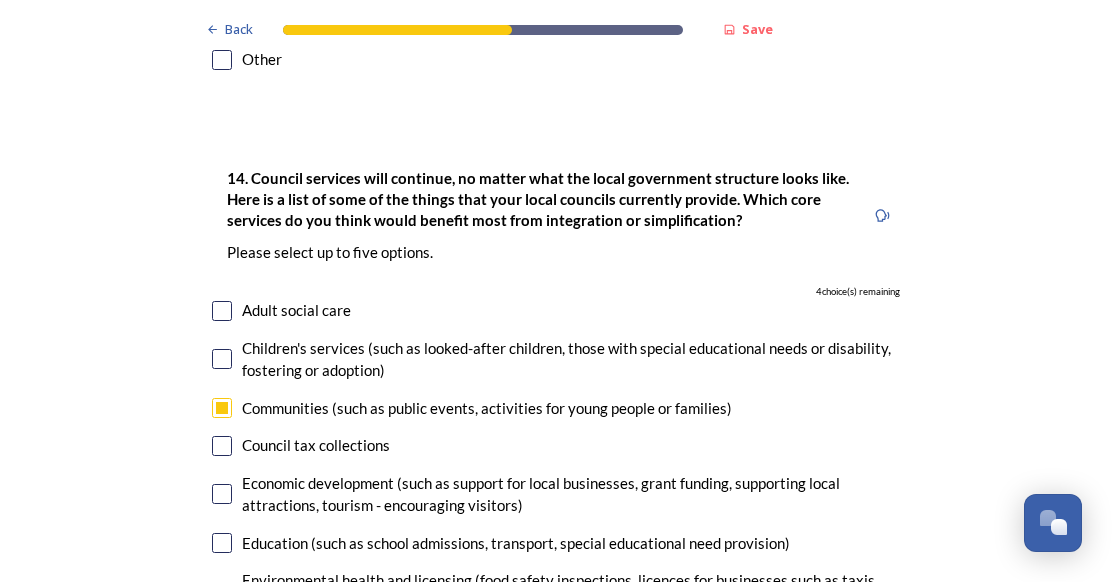 click at bounding box center (222, 494) 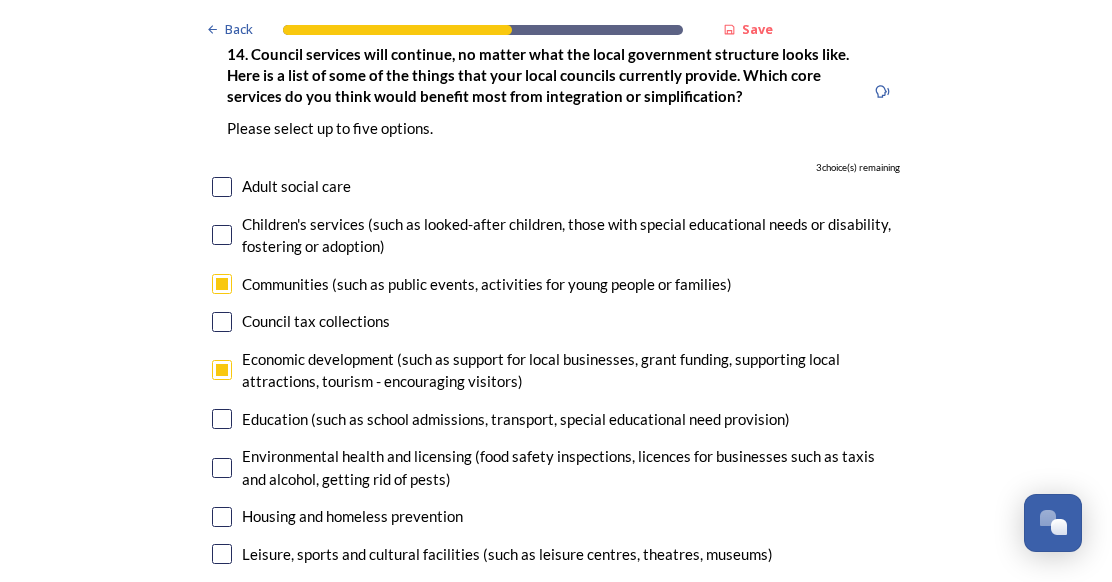 scroll, scrollTop: 4800, scrollLeft: 0, axis: vertical 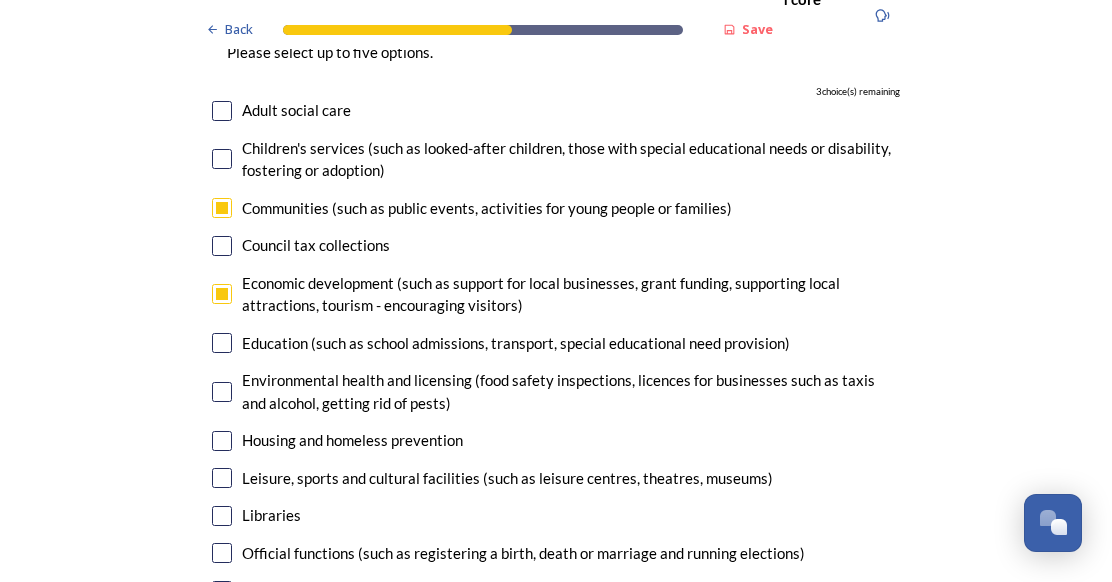 click at bounding box center (222, 478) 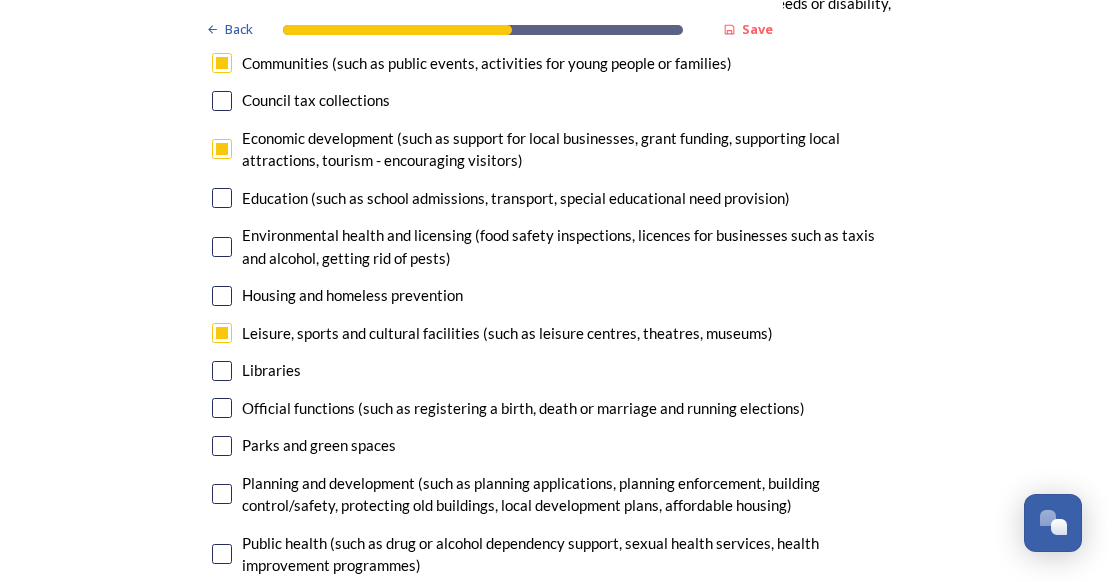scroll, scrollTop: 5000, scrollLeft: 0, axis: vertical 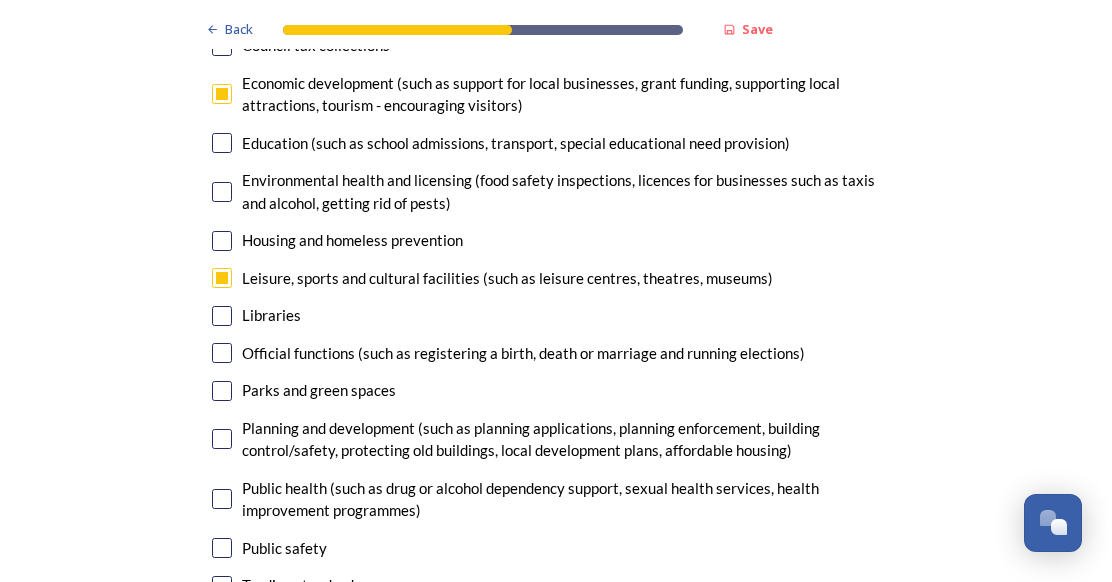 click at bounding box center [222, 439] 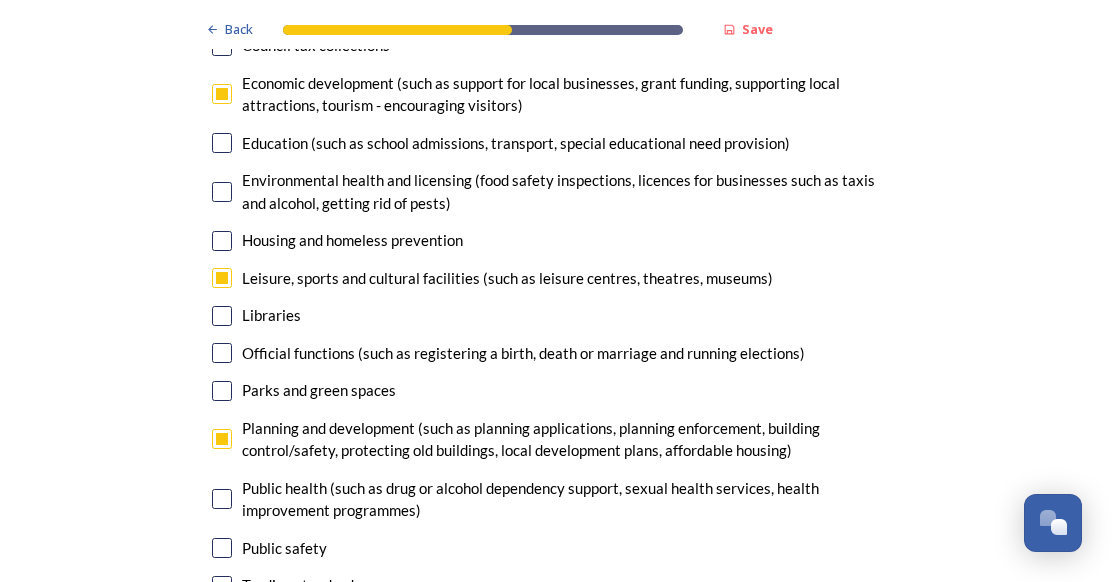 click at bounding box center [222, 391] 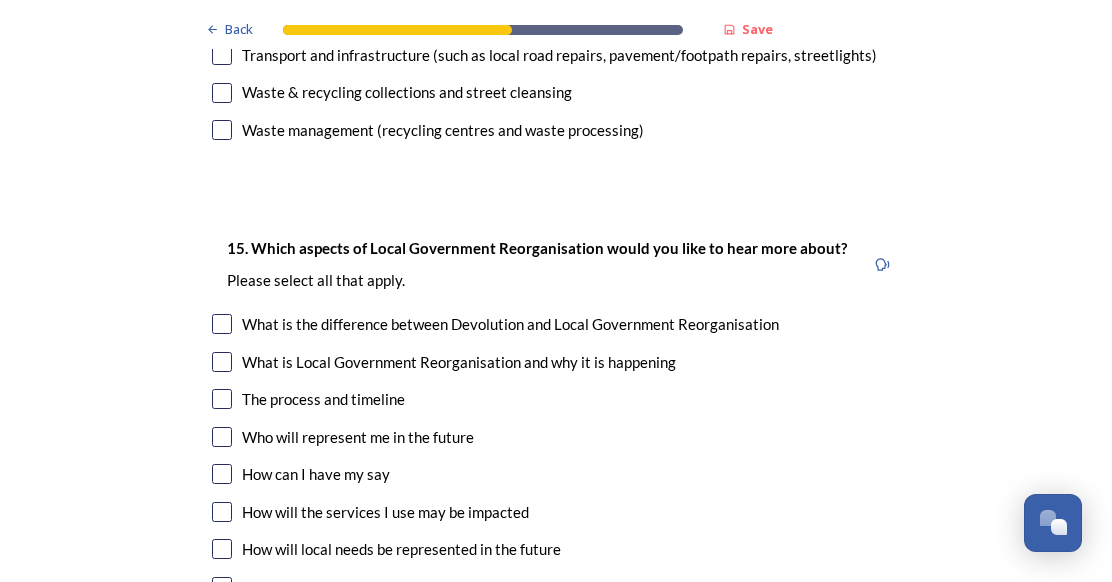 scroll, scrollTop: 5600, scrollLeft: 0, axis: vertical 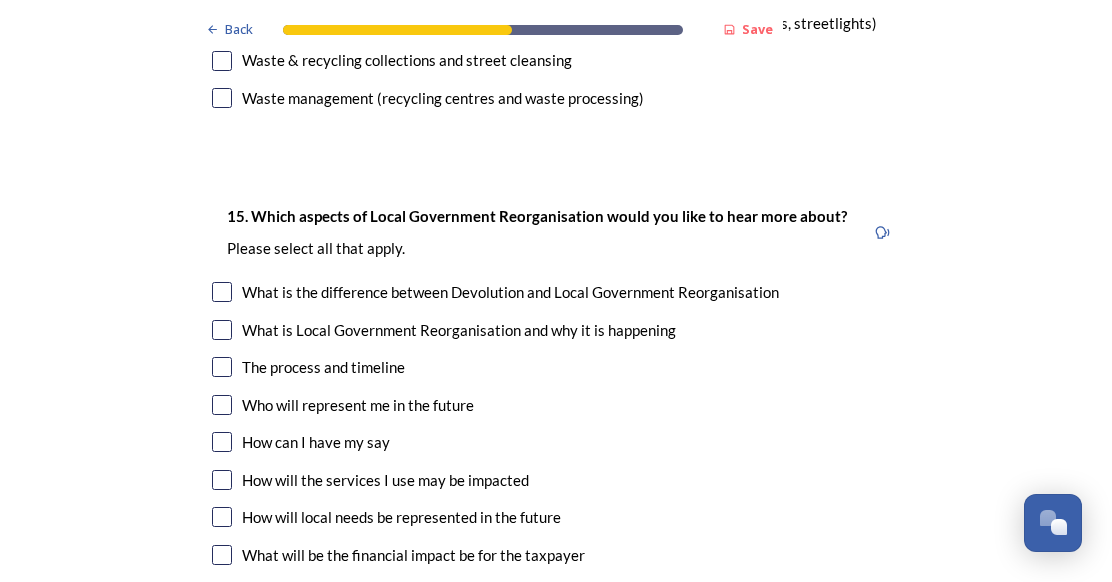 click at bounding box center (222, 367) 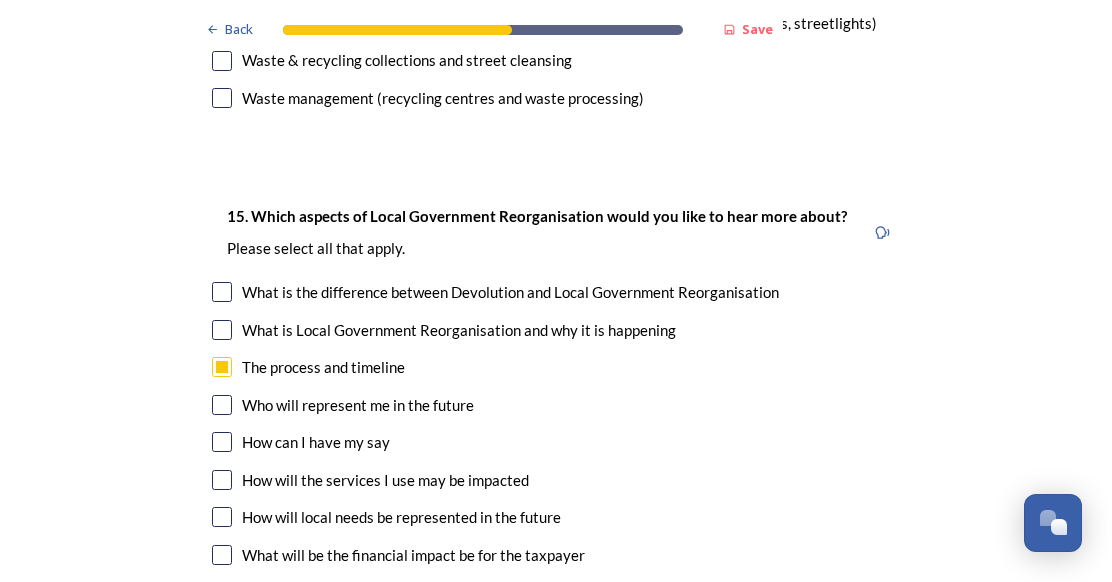 scroll, scrollTop: 5700, scrollLeft: 0, axis: vertical 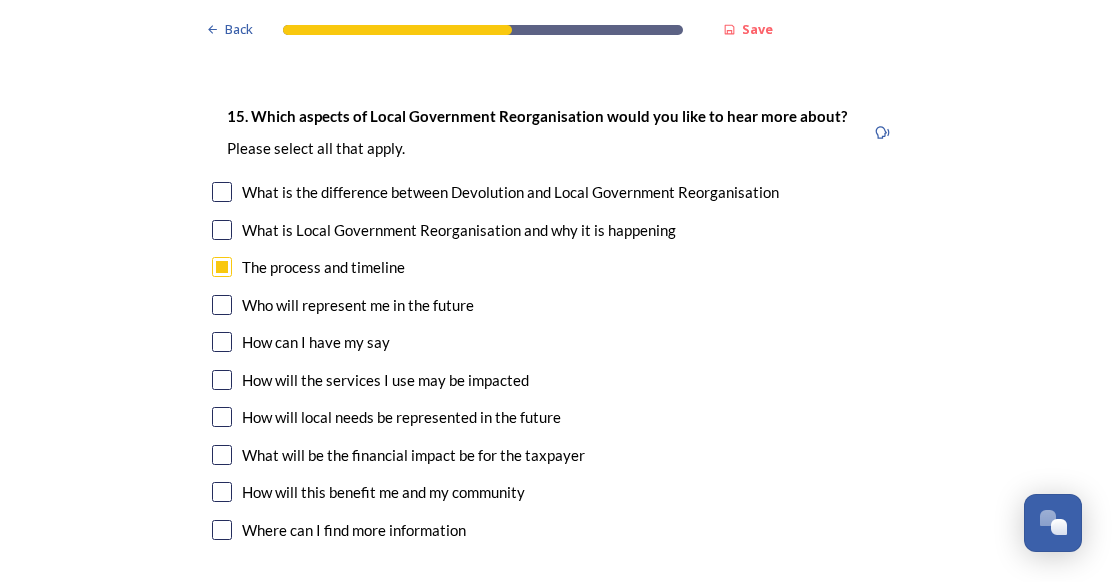 click at bounding box center (222, 380) 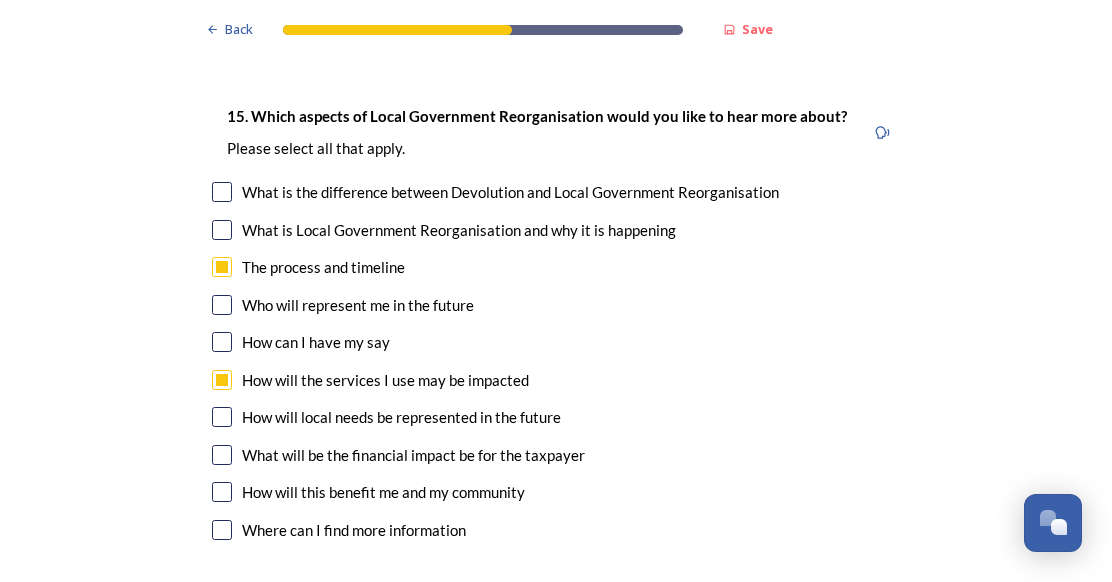 click at bounding box center [222, 417] 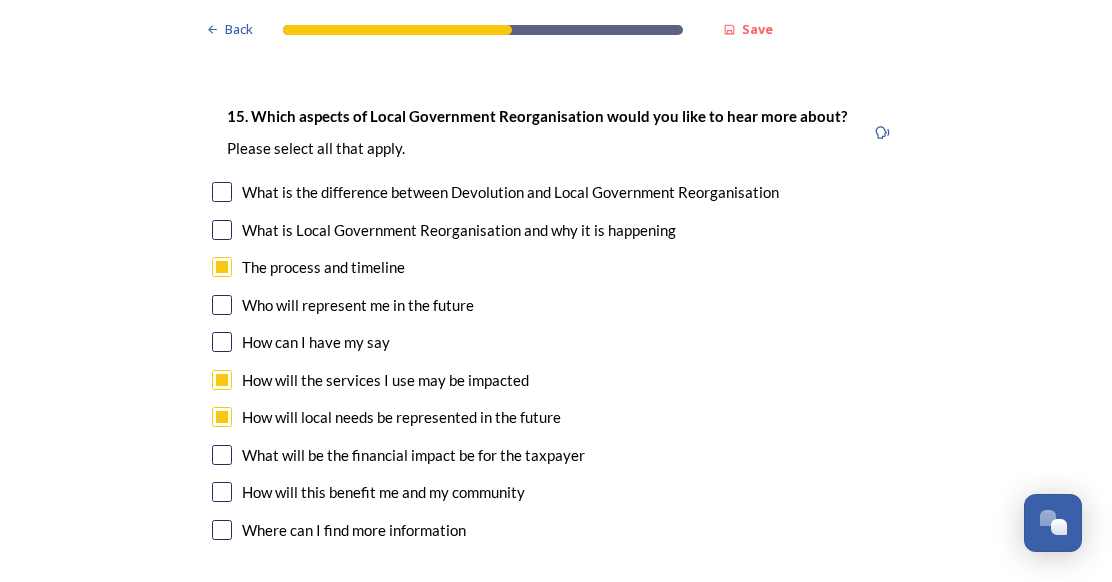 click at bounding box center [222, 455] 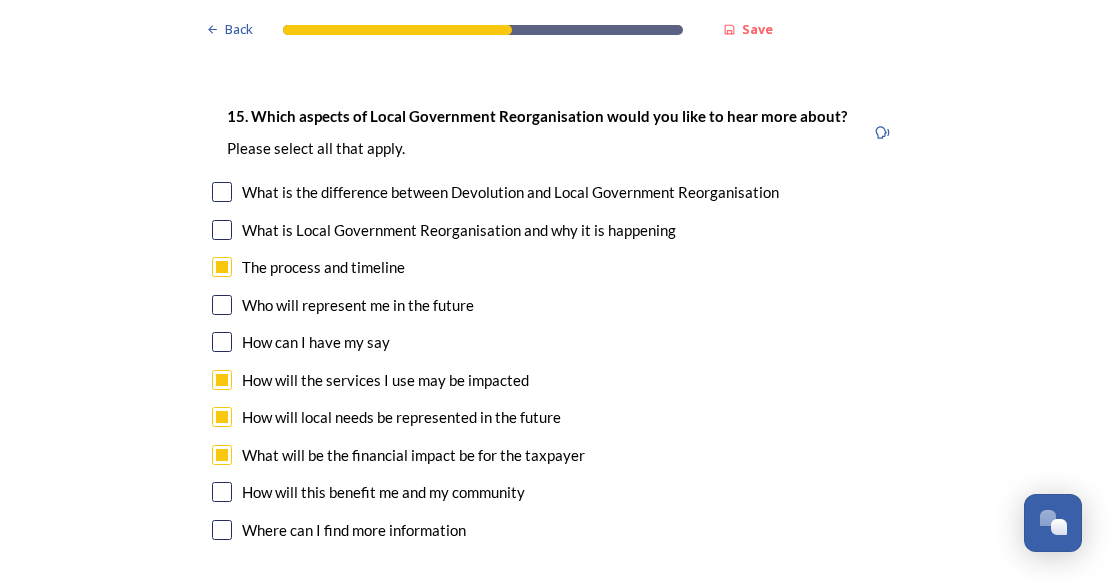 click at bounding box center (222, 492) 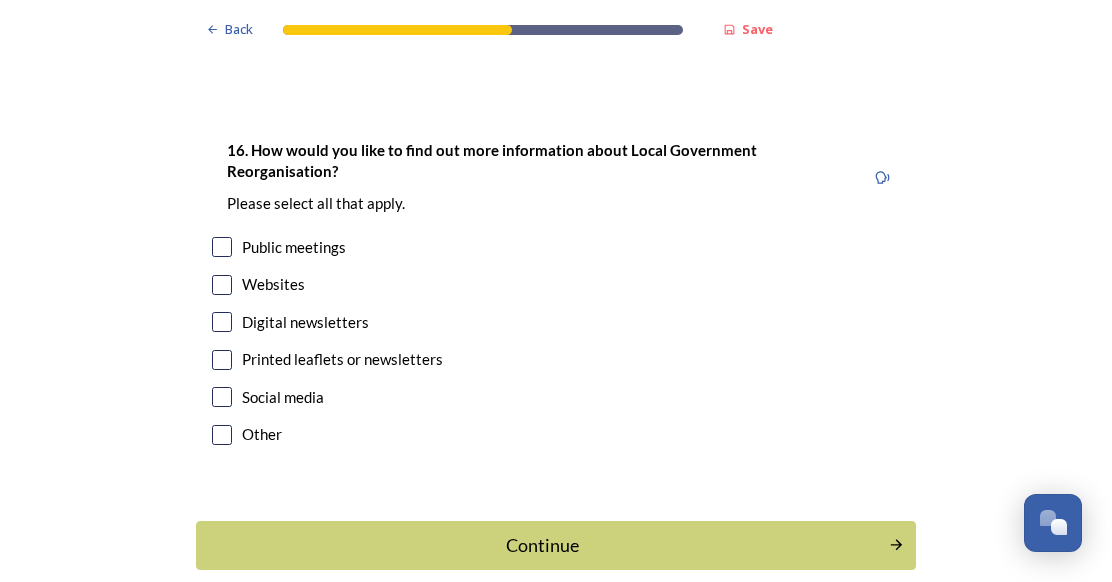 scroll, scrollTop: 6200, scrollLeft: 0, axis: vertical 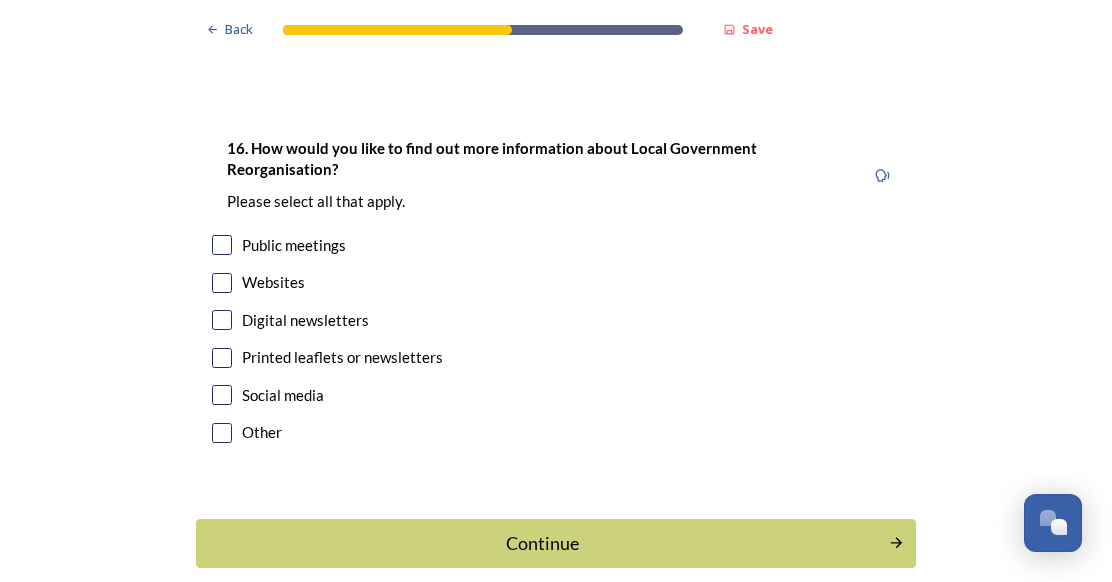 click at bounding box center (222, 283) 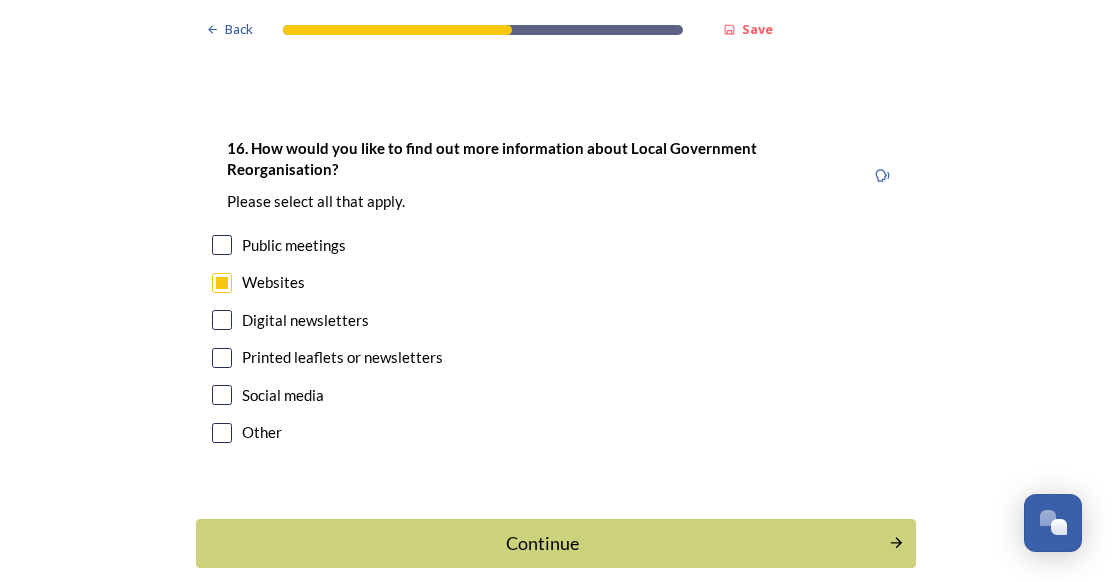 click at bounding box center (222, 395) 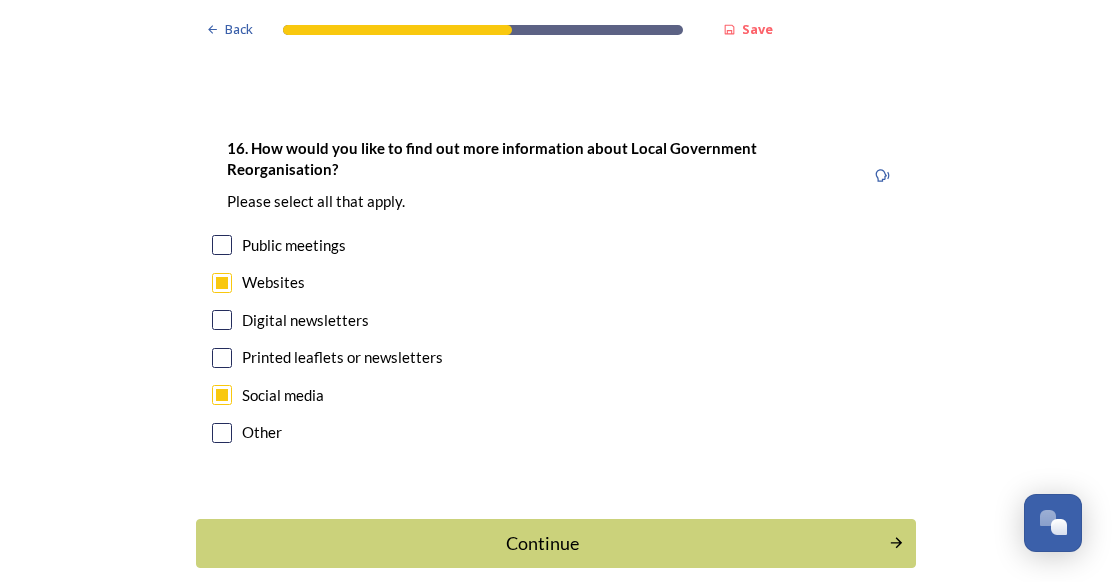 click on "Continue" at bounding box center [542, 543] 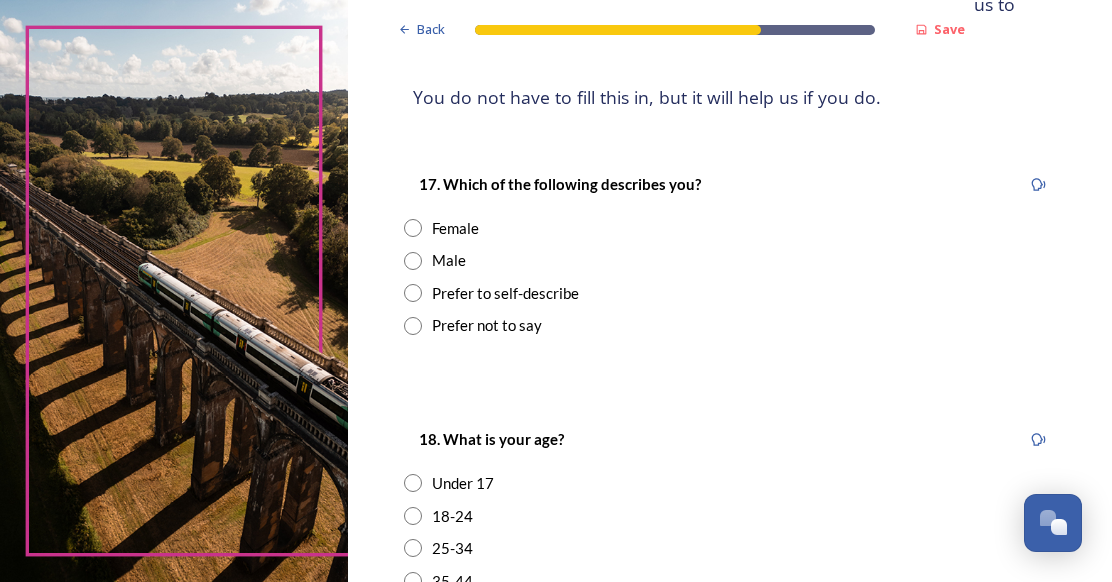 scroll, scrollTop: 300, scrollLeft: 0, axis: vertical 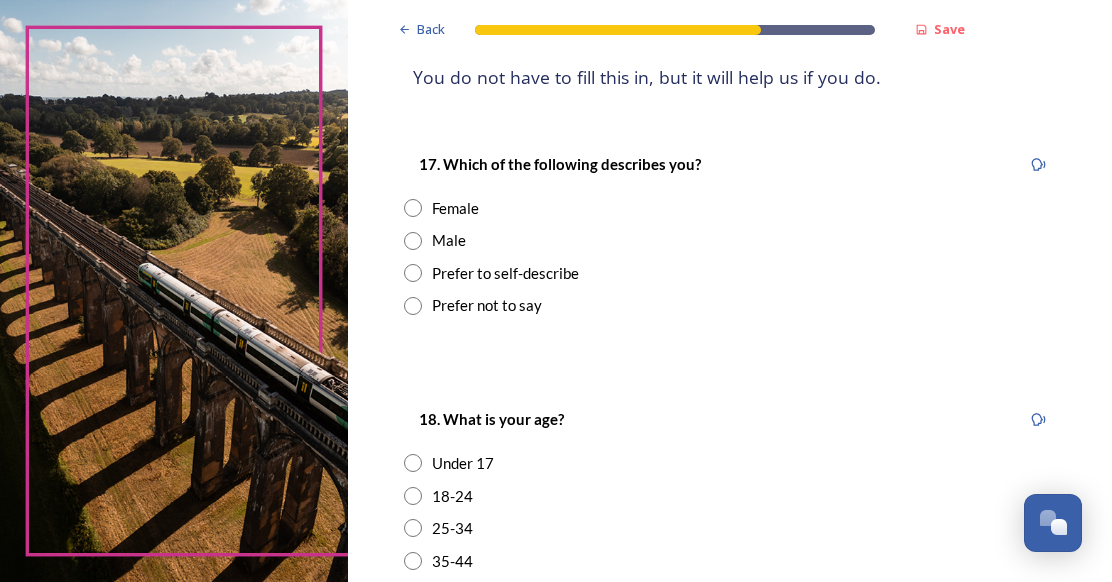 click at bounding box center [413, 208] 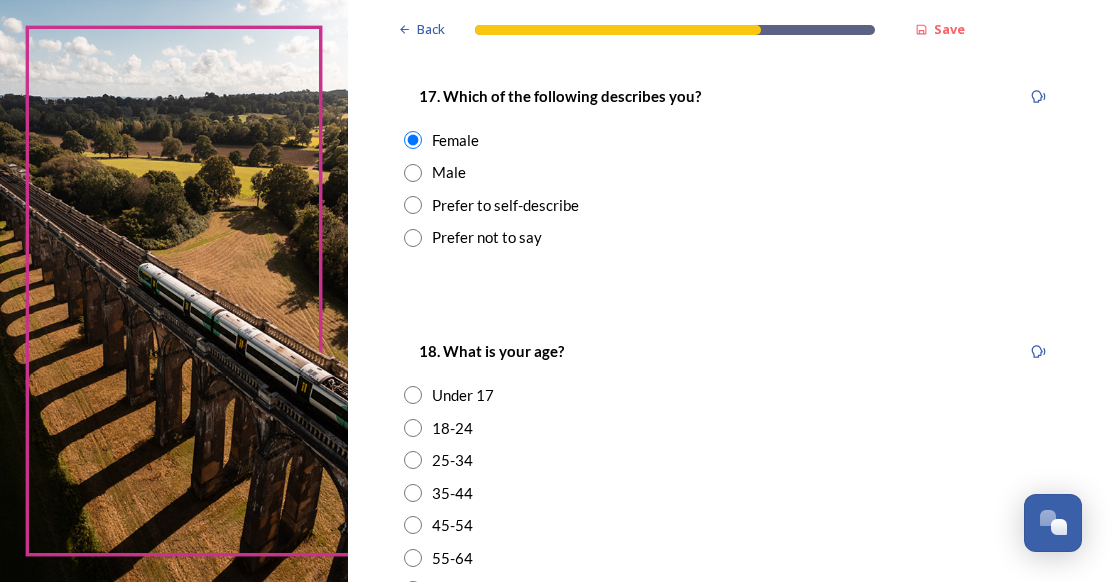 scroll, scrollTop: 400, scrollLeft: 0, axis: vertical 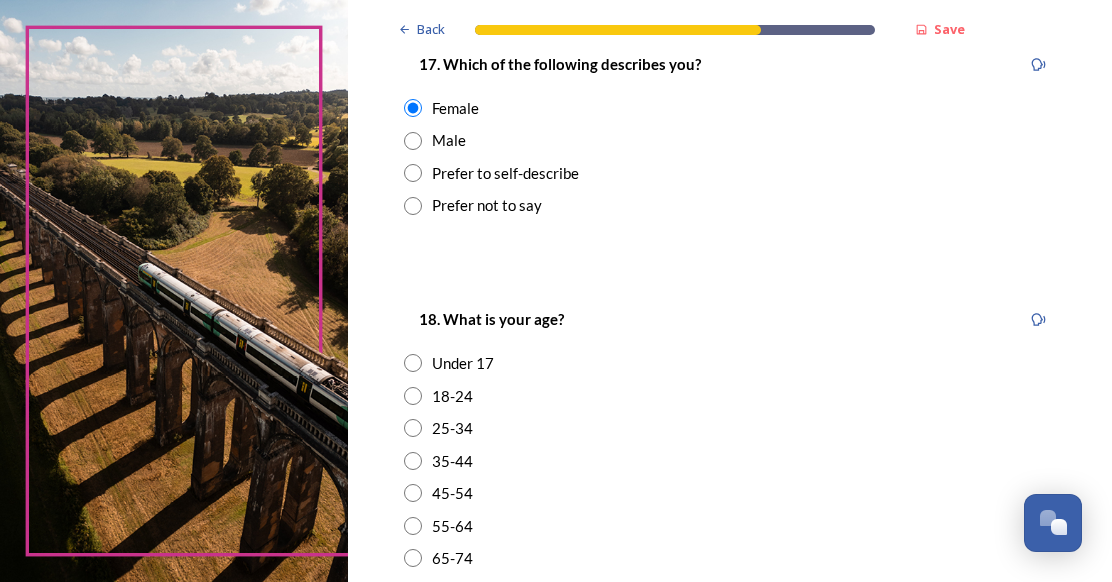 click at bounding box center (413, 526) 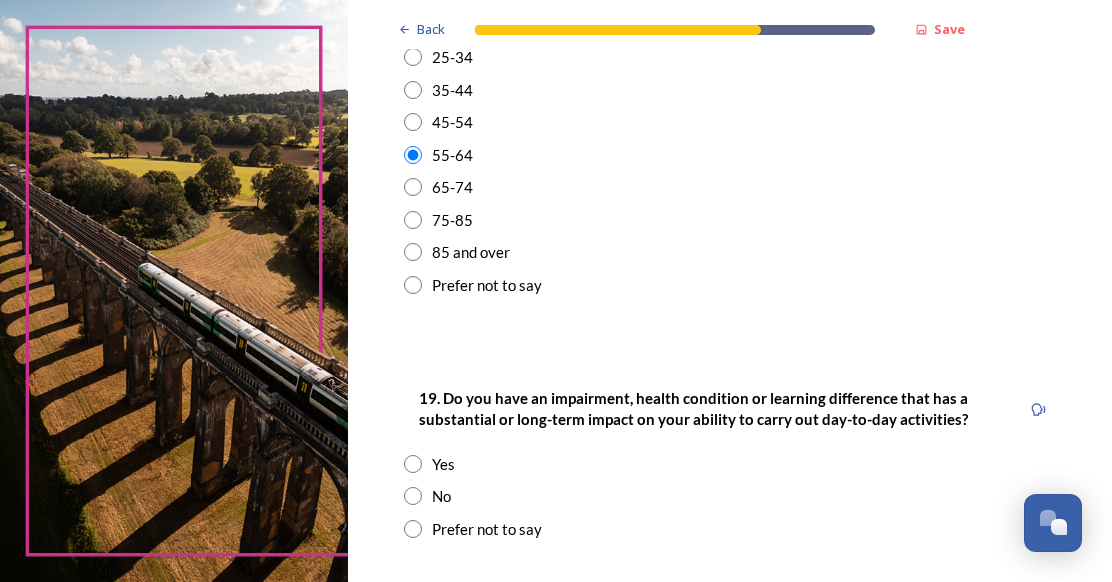 scroll, scrollTop: 800, scrollLeft: 0, axis: vertical 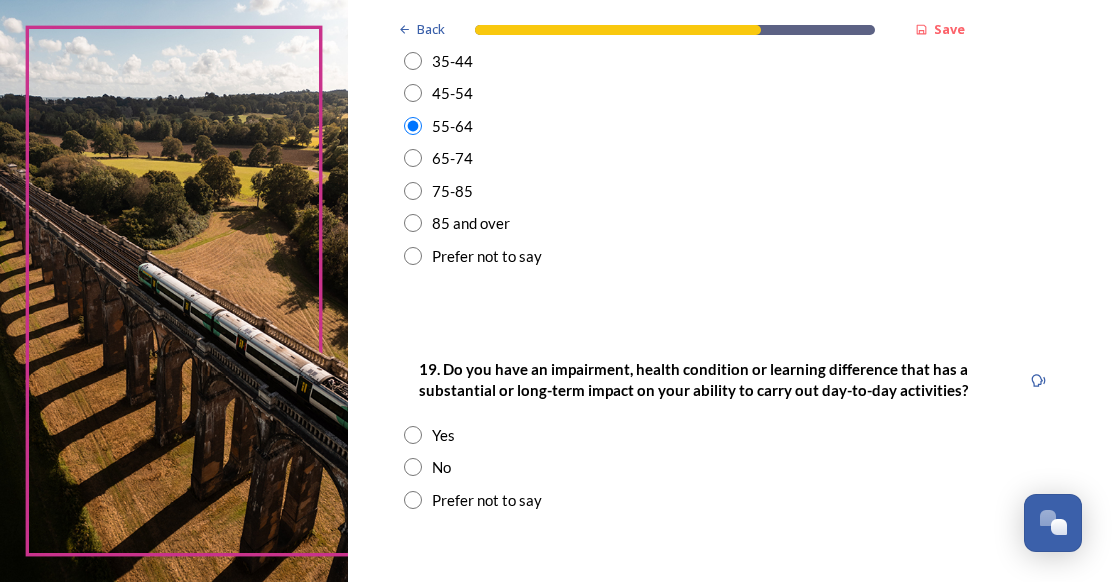 click at bounding box center (413, 467) 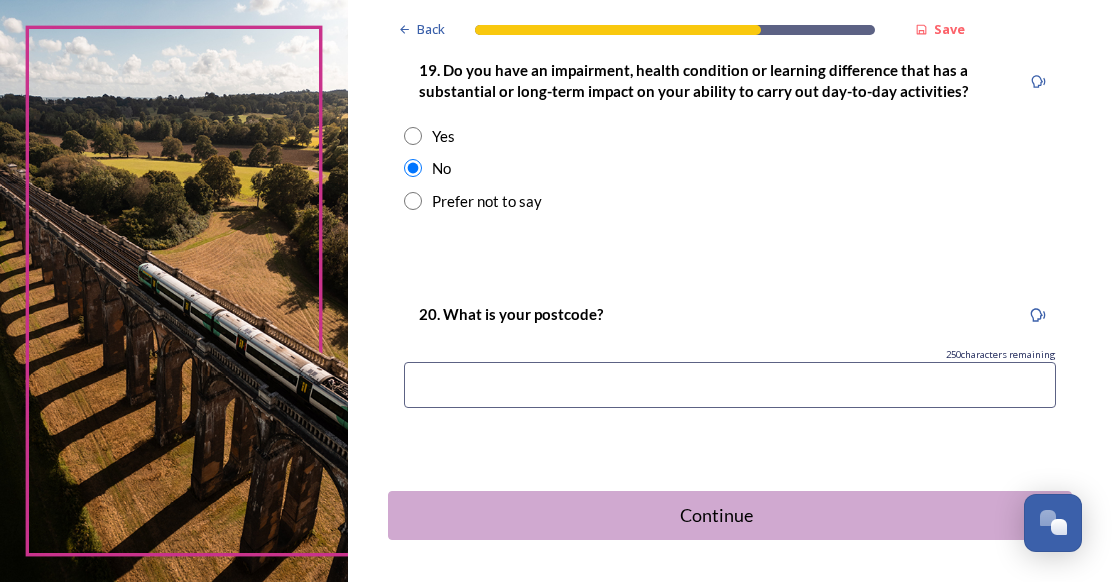 scroll, scrollTop: 1100, scrollLeft: 0, axis: vertical 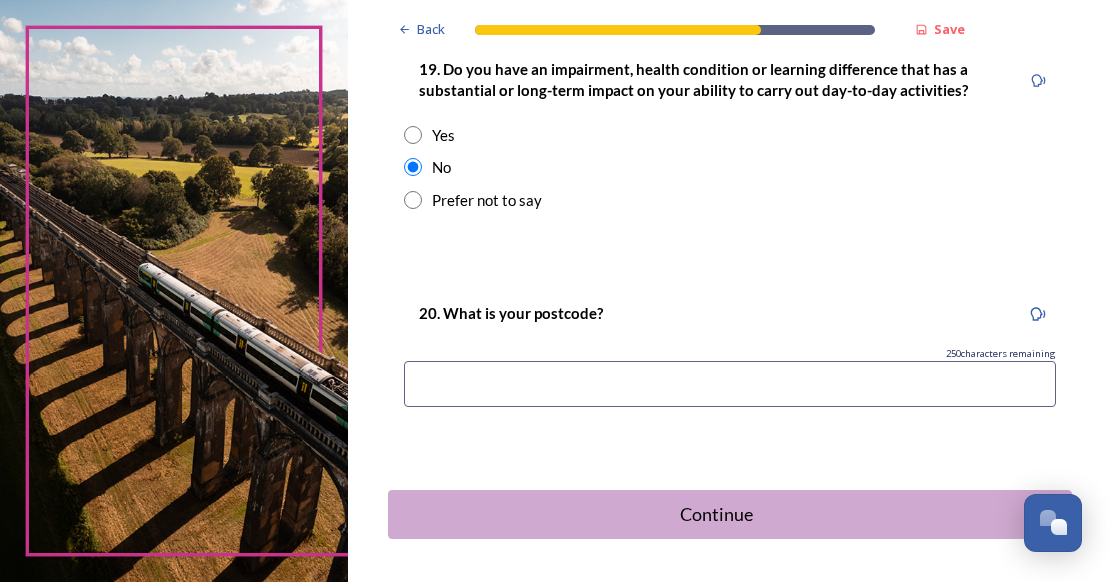 click at bounding box center [730, 384] 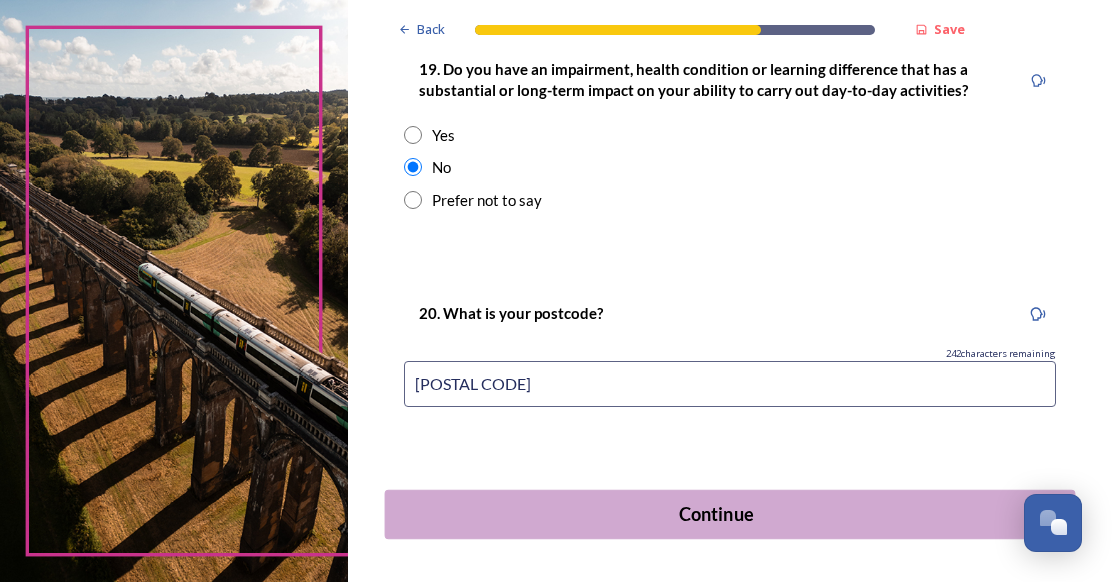 type on "[POSTAL CODE]" 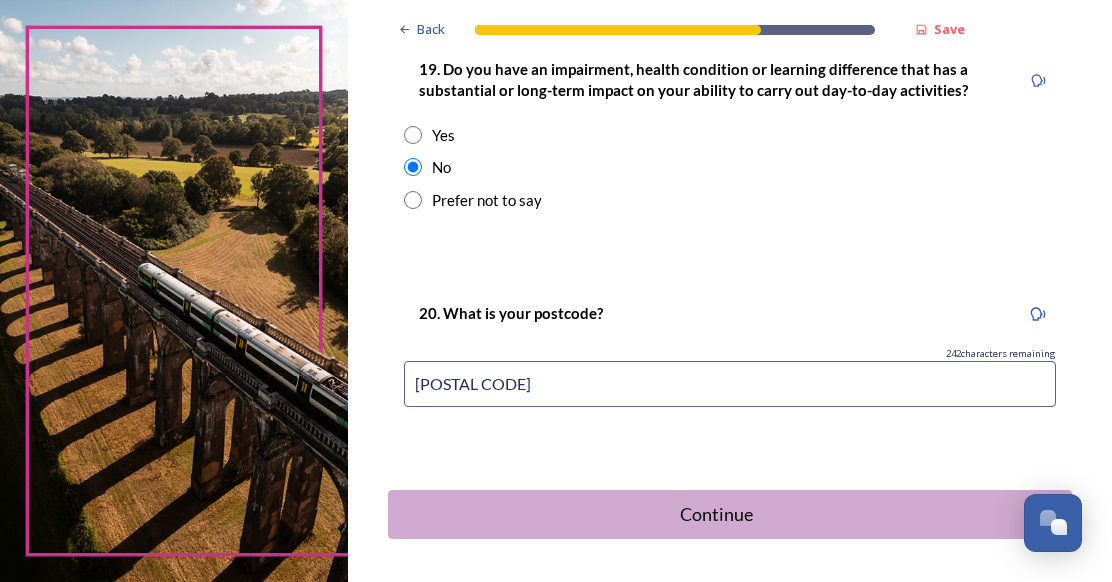 click on "Continue" at bounding box center [716, 514] 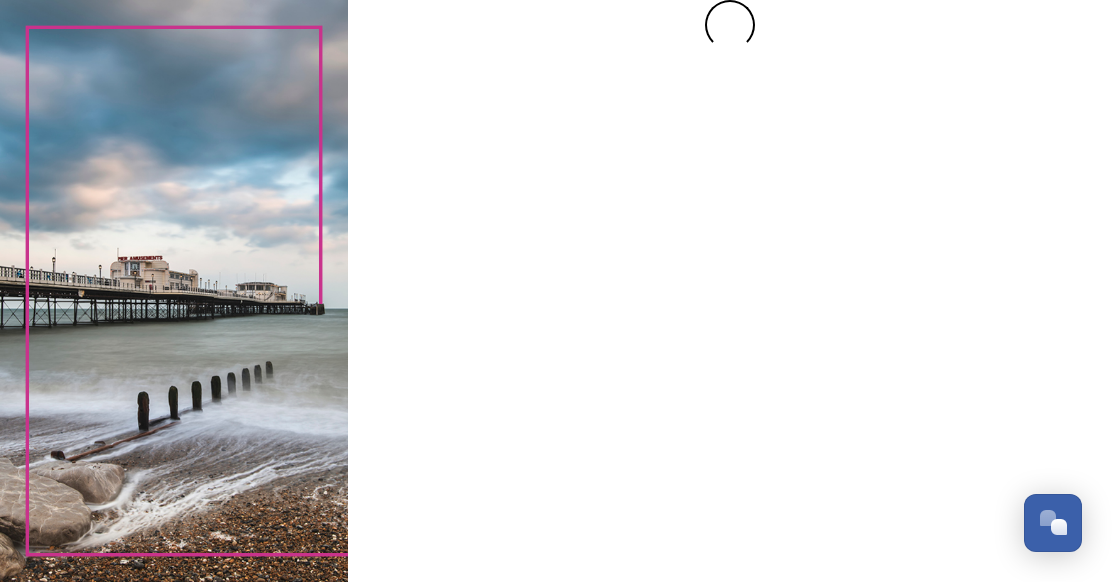scroll, scrollTop: 0, scrollLeft: 0, axis: both 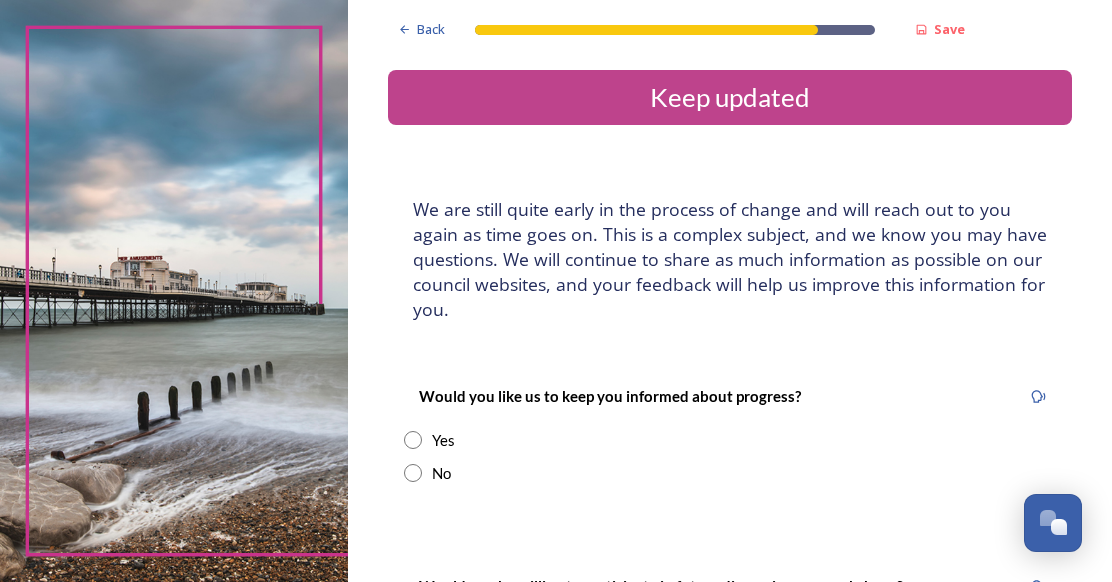 click at bounding box center [413, 440] 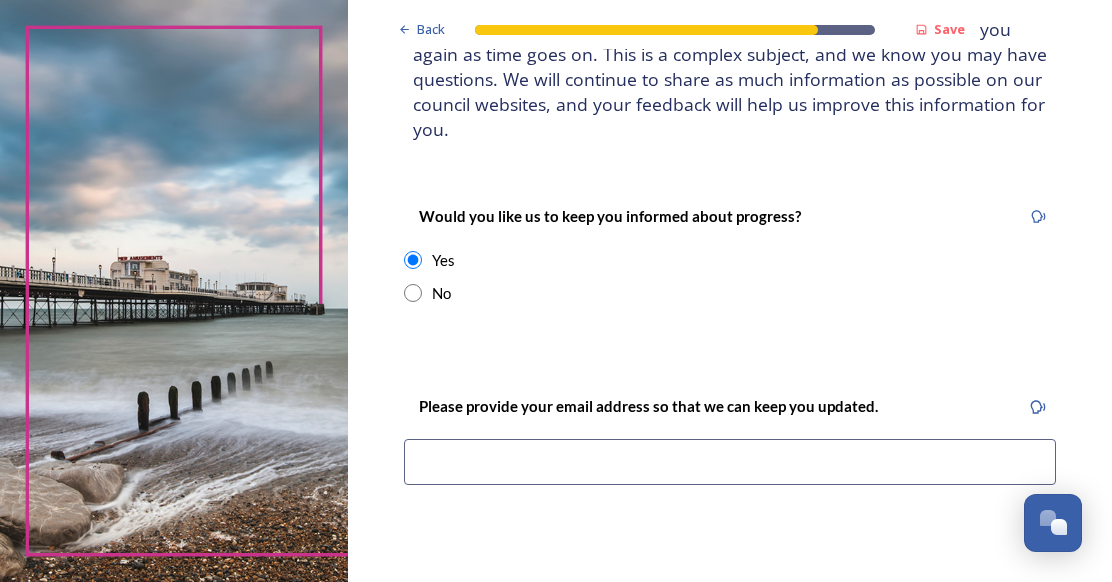 scroll, scrollTop: 200, scrollLeft: 0, axis: vertical 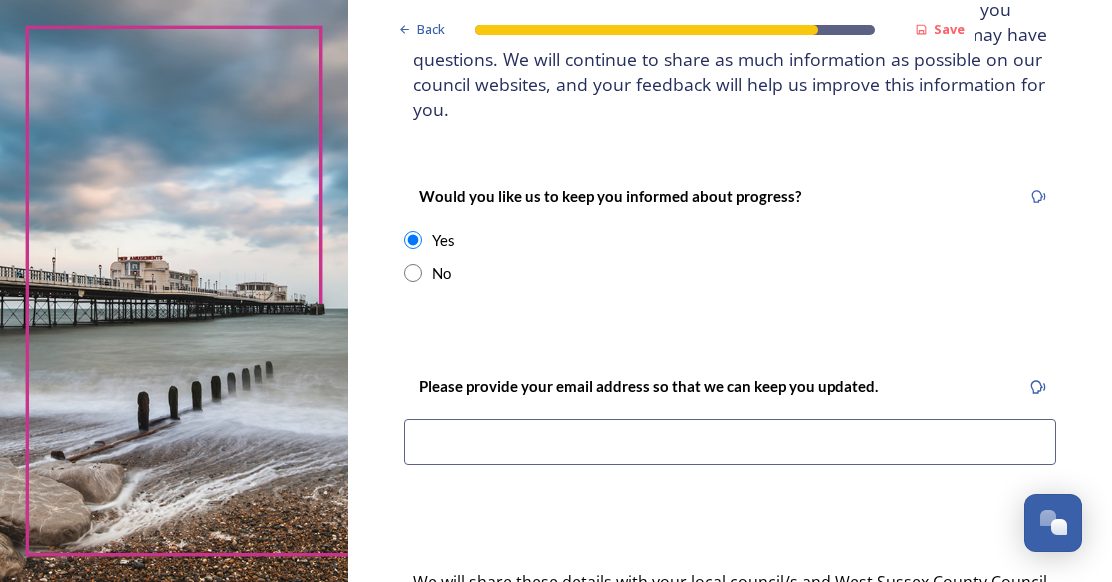 click at bounding box center [730, 442] 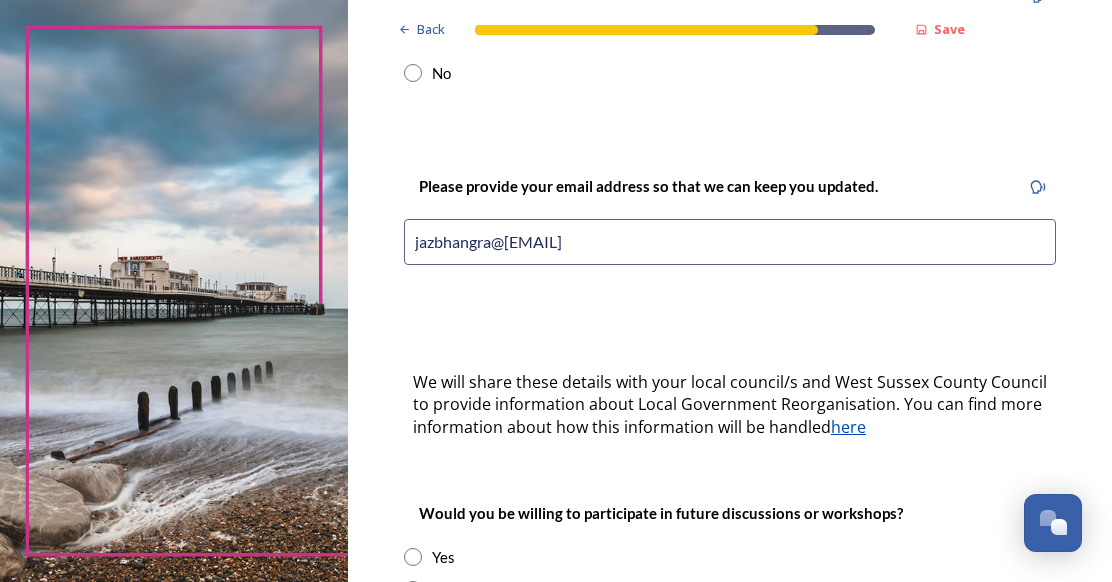 scroll, scrollTop: 500, scrollLeft: 0, axis: vertical 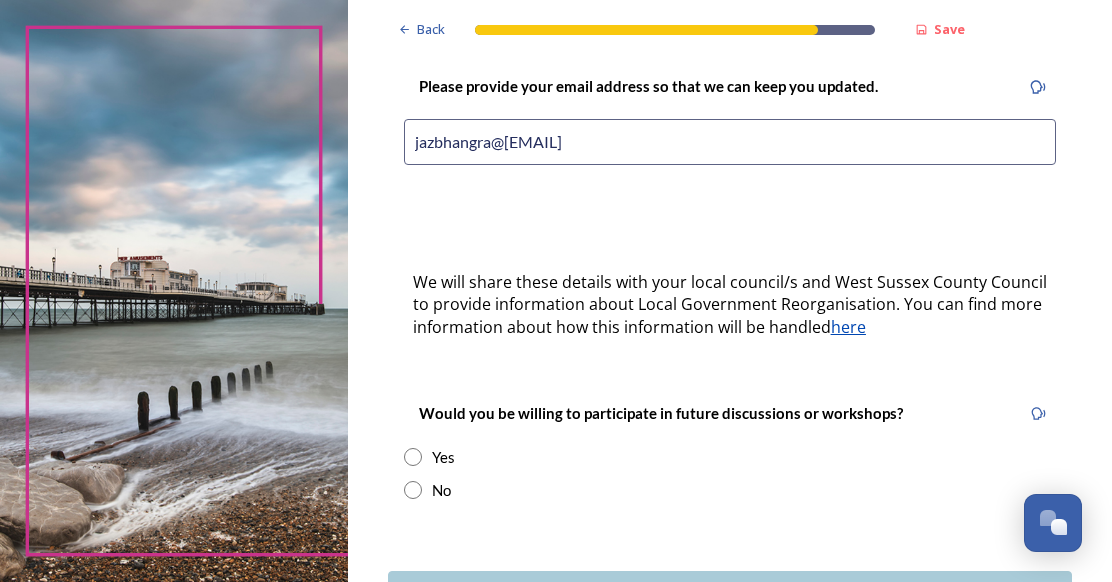 type on "jazbhangra@[EMAIL]" 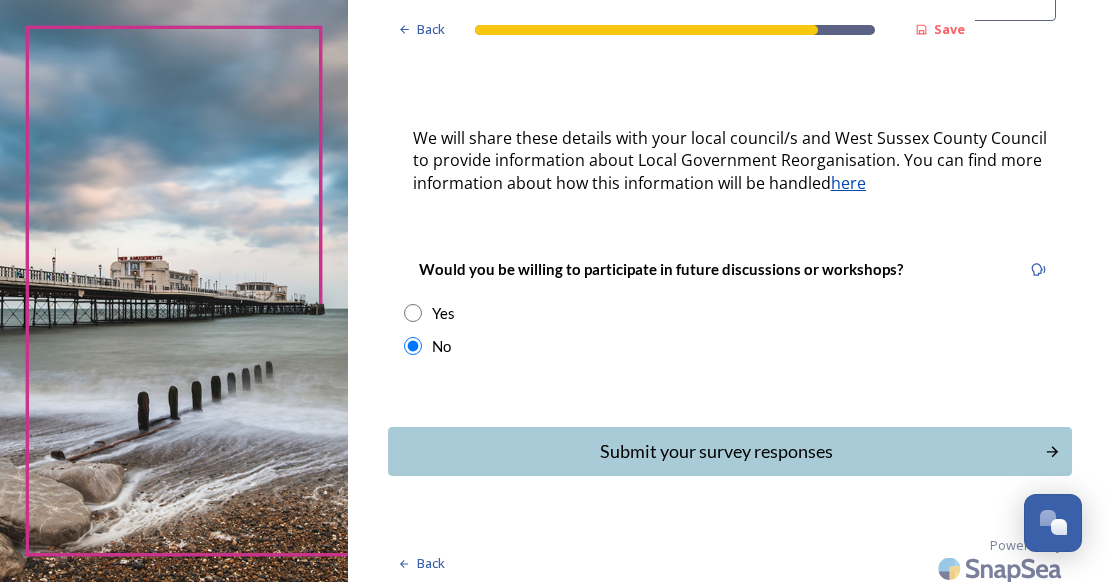 scroll, scrollTop: 652, scrollLeft: 0, axis: vertical 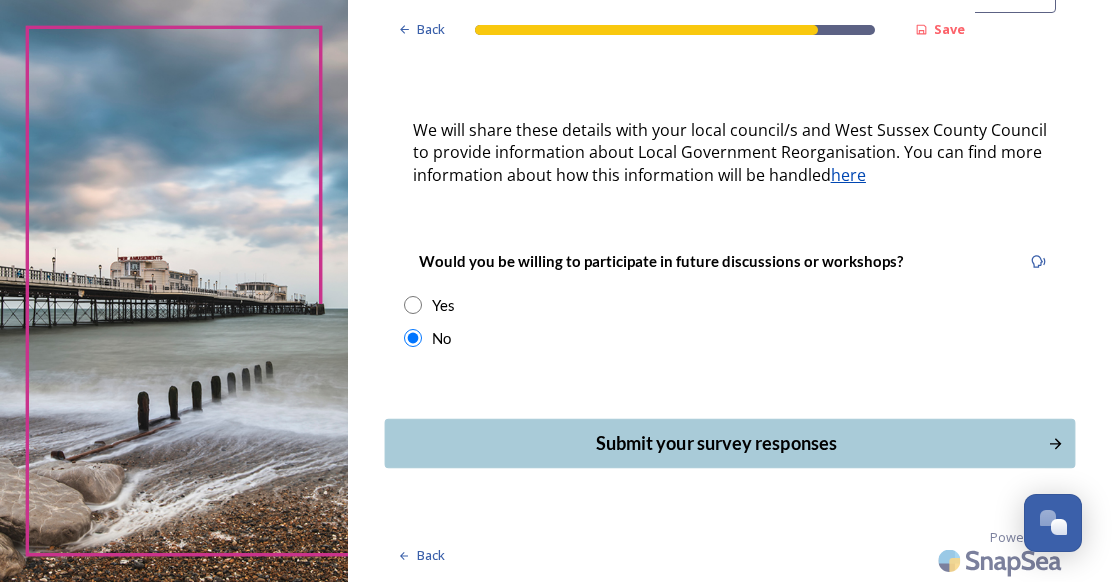 click on "Submit your survey responses" at bounding box center (715, 443) 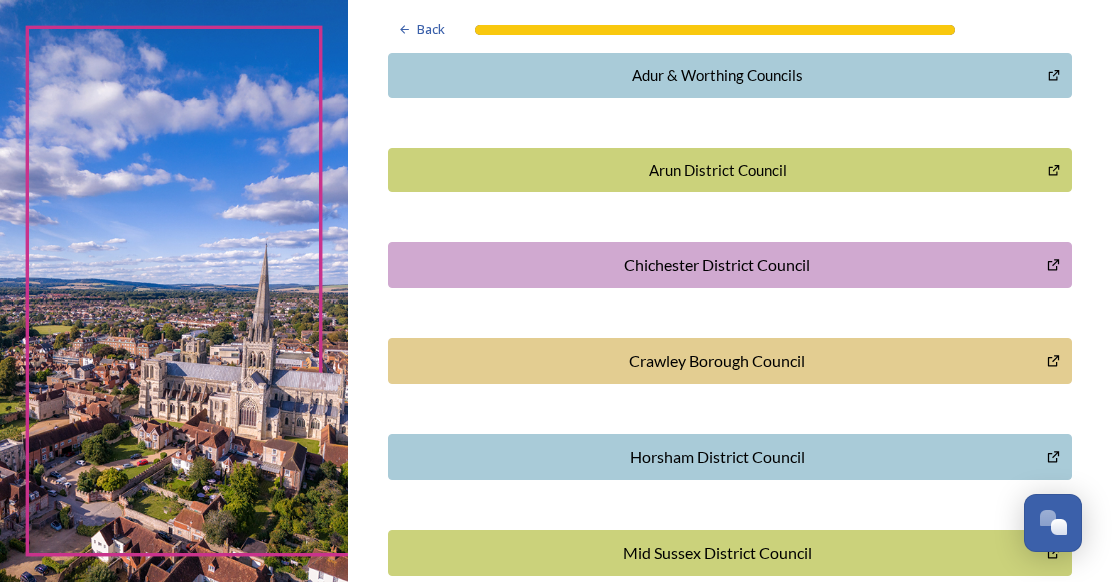scroll, scrollTop: 600, scrollLeft: 0, axis: vertical 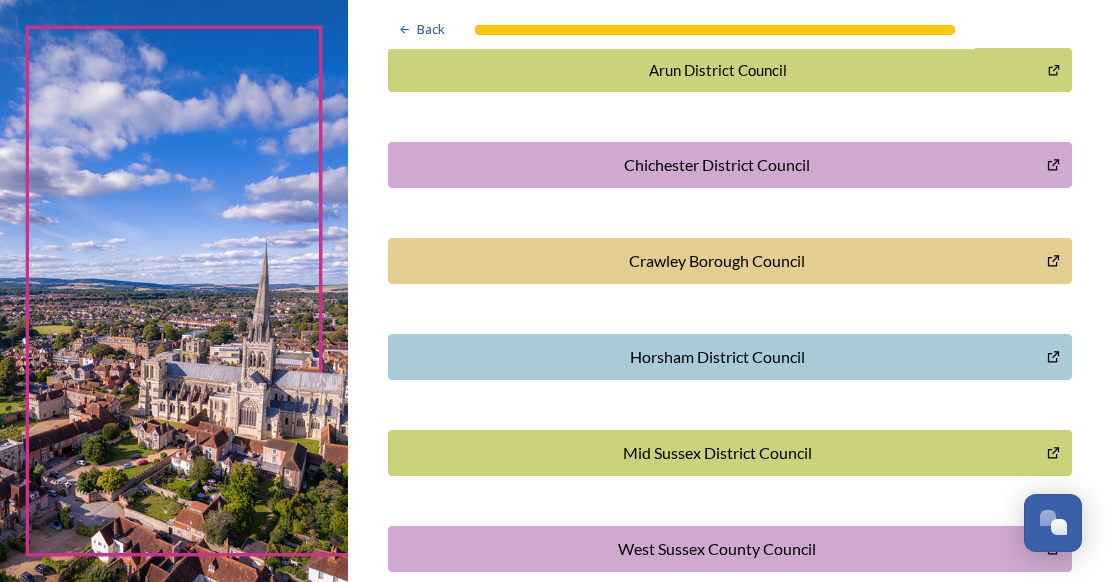 click on "Mid Sussex District Council" at bounding box center [717, 453] 